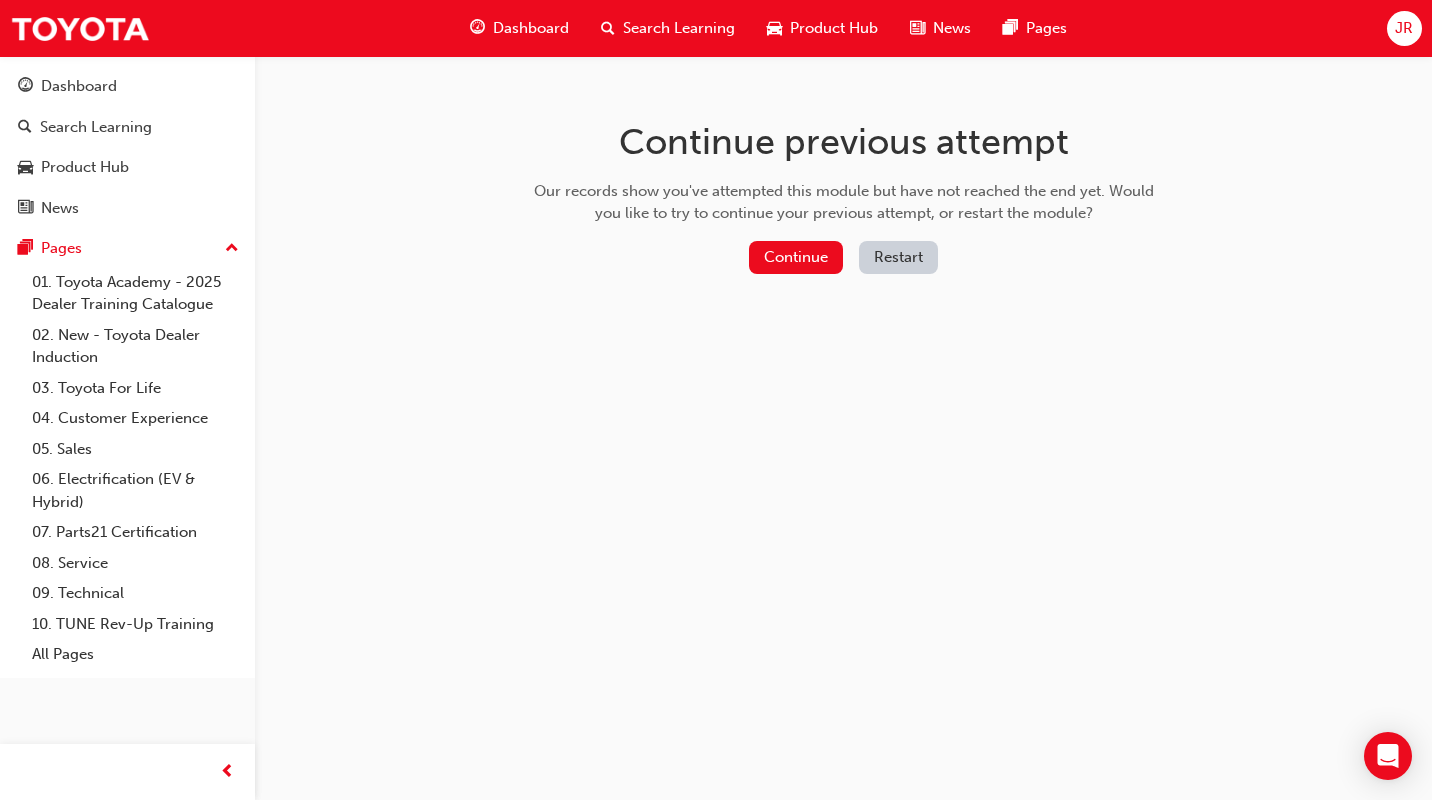 scroll, scrollTop: 0, scrollLeft: 0, axis: both 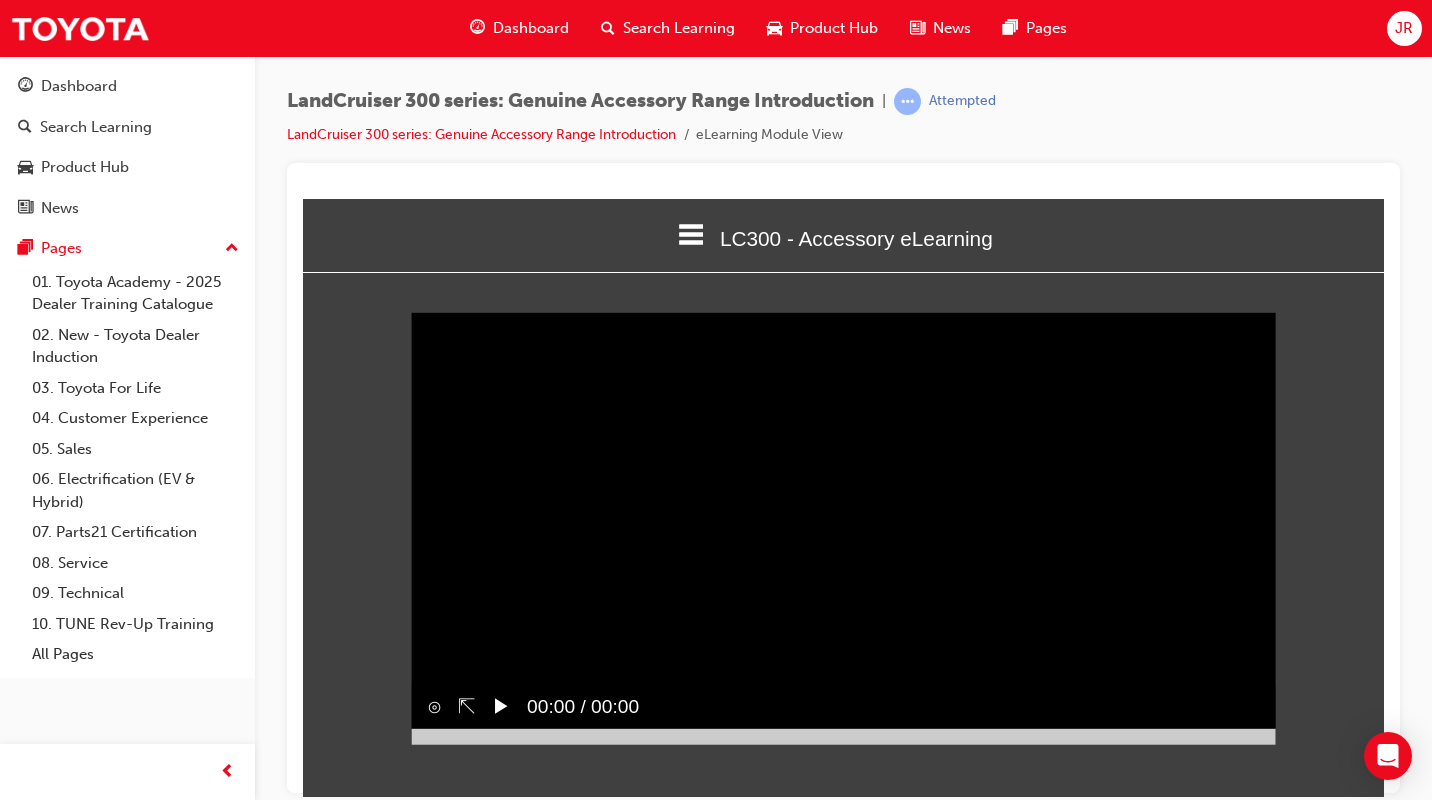 click on "▶︎" at bounding box center [501, 705] 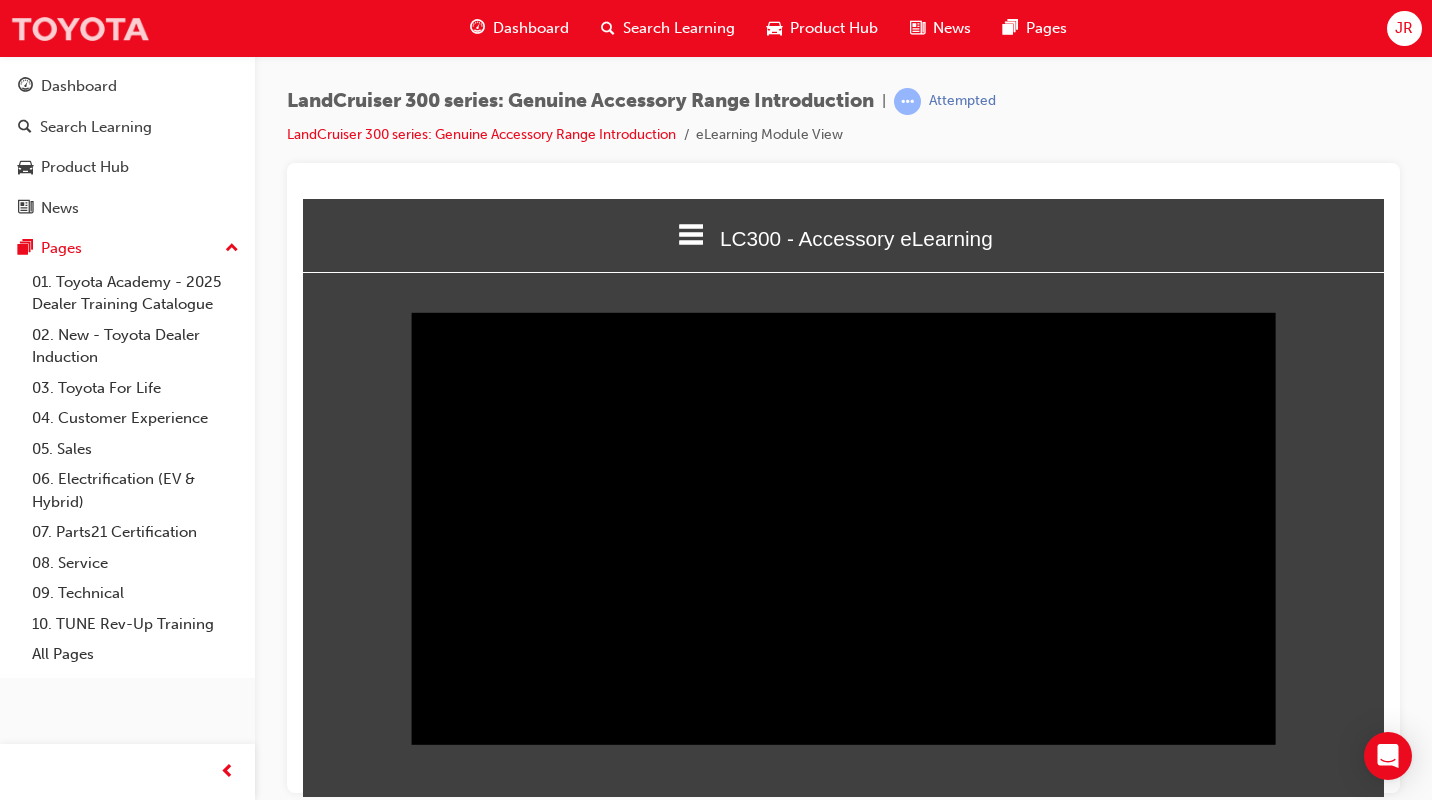 click at bounding box center (80, 28) 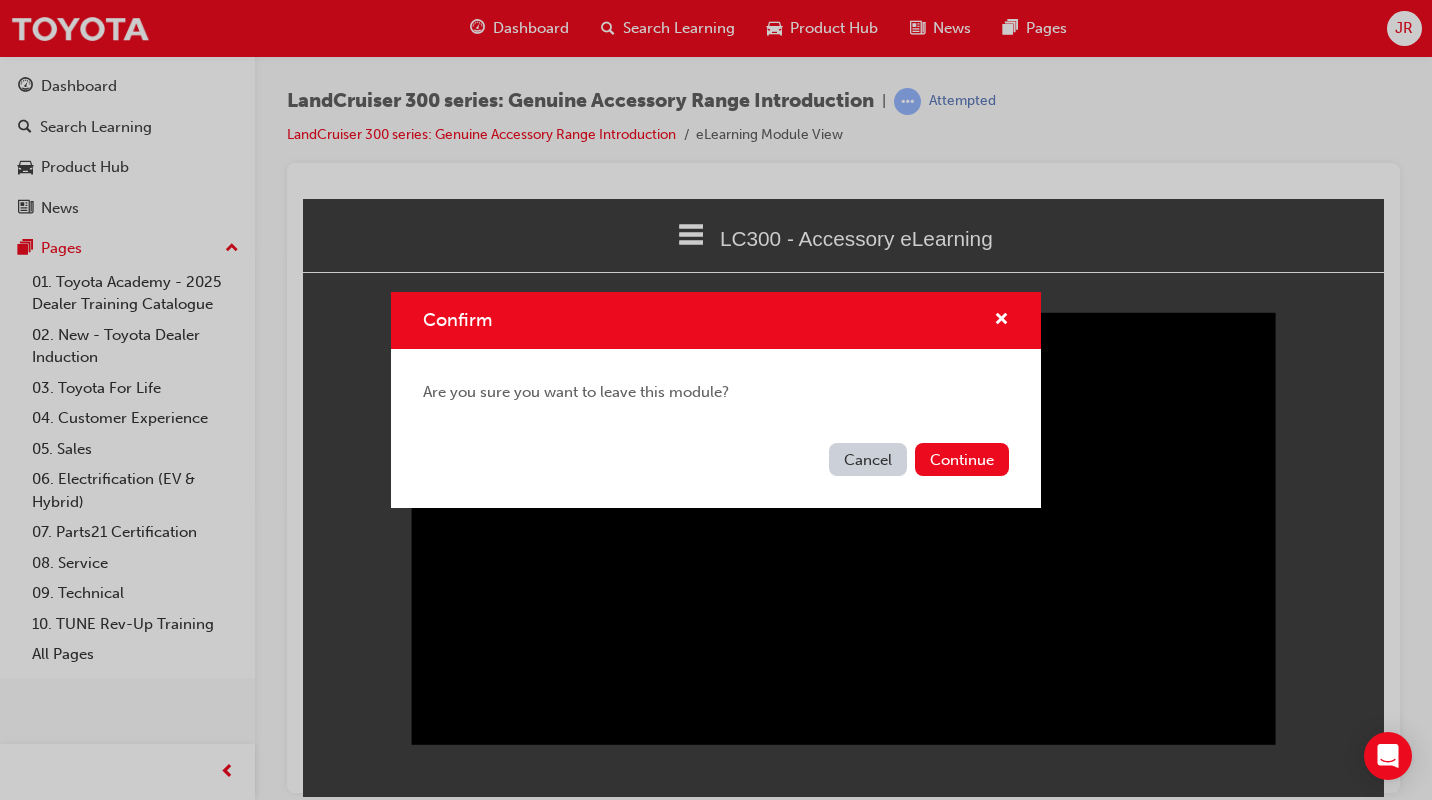 click on "Continue" at bounding box center (962, 459) 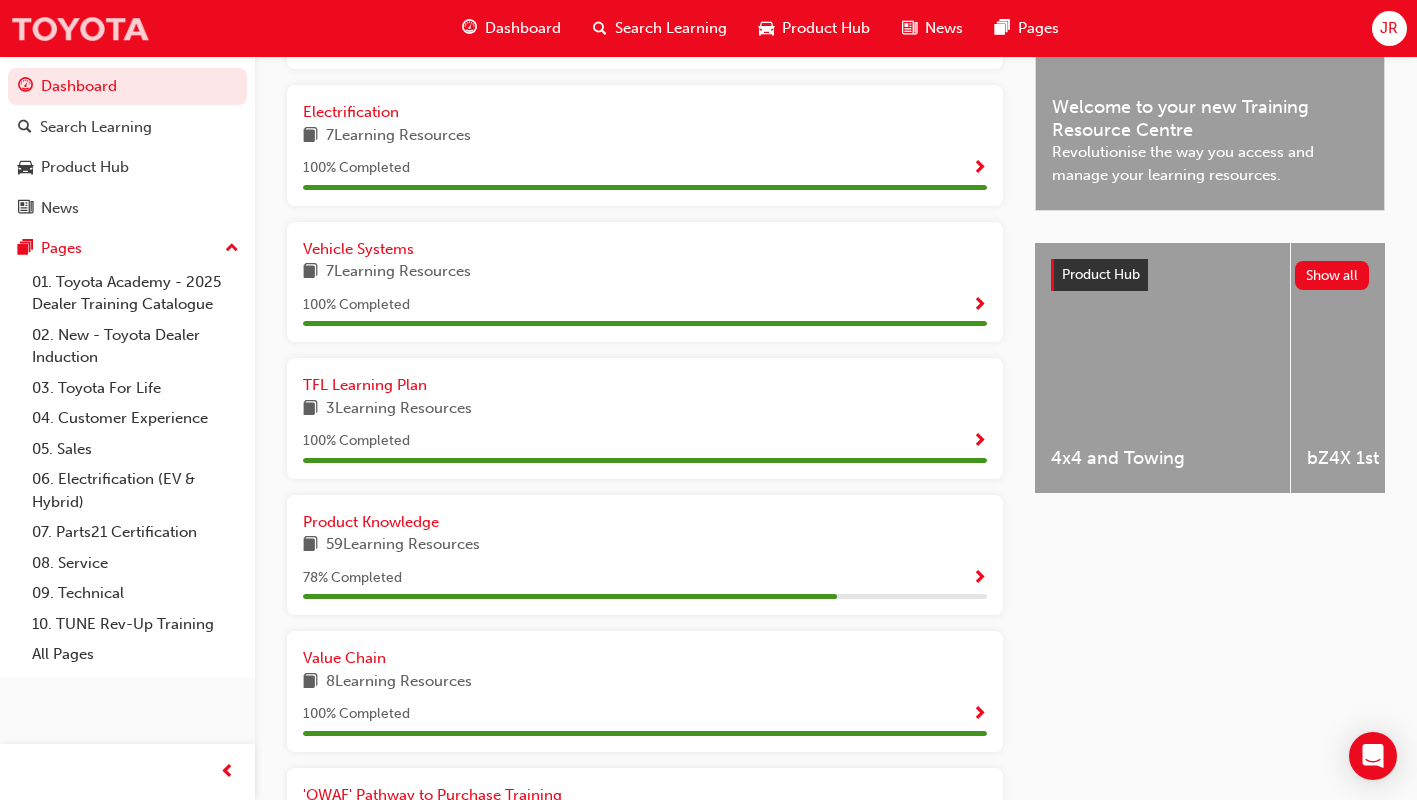 scroll, scrollTop: 800, scrollLeft: 0, axis: vertical 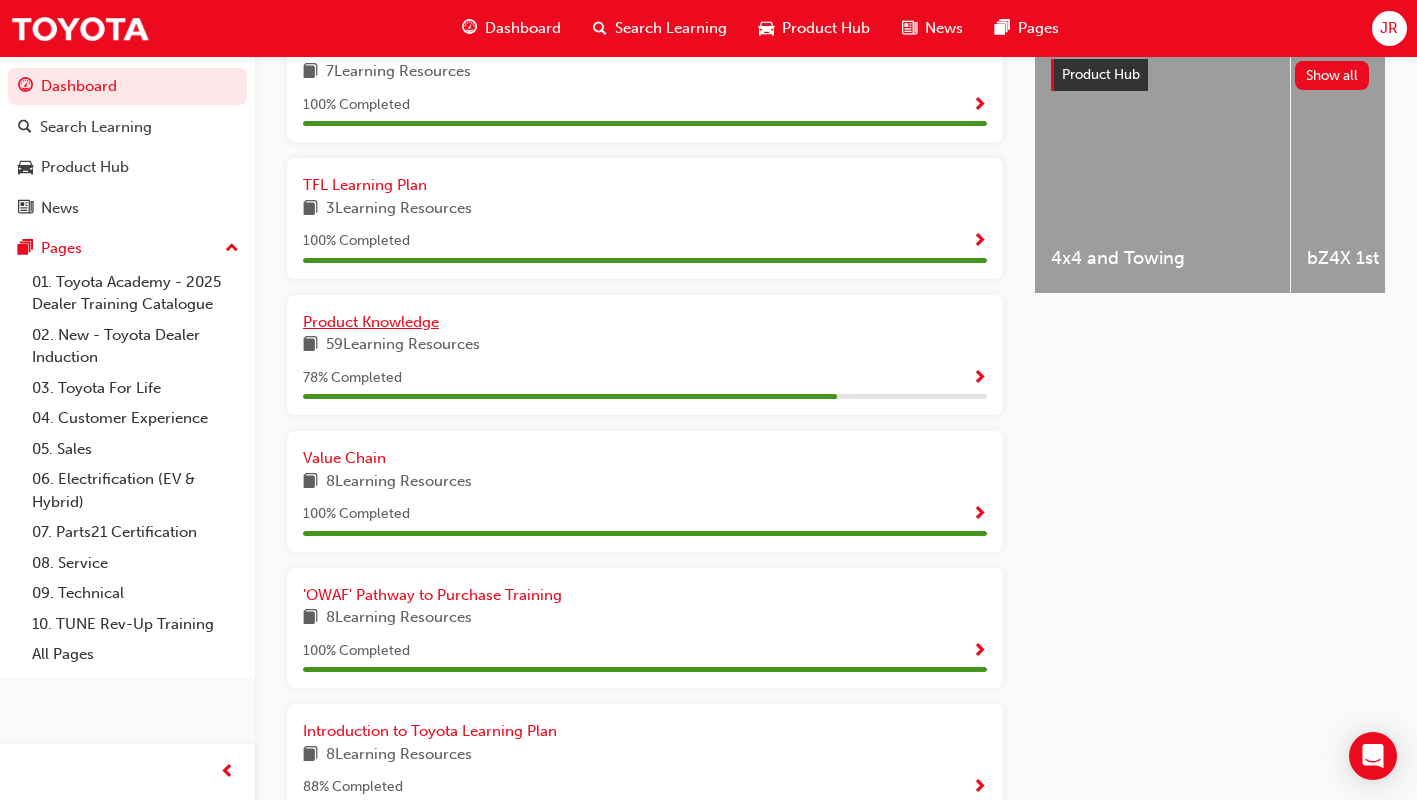 click on "Product Knowledge" at bounding box center [371, 322] 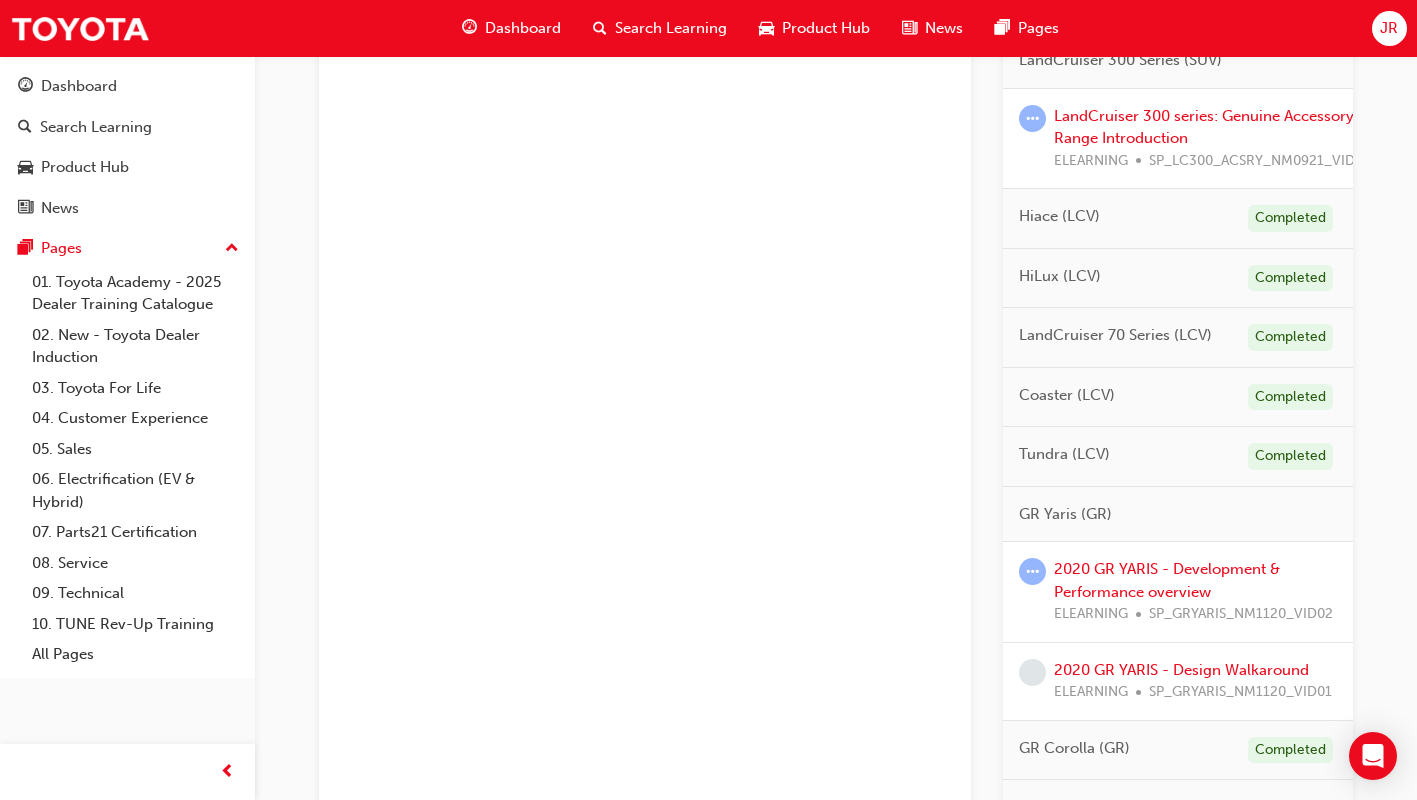 scroll, scrollTop: 1100, scrollLeft: 0, axis: vertical 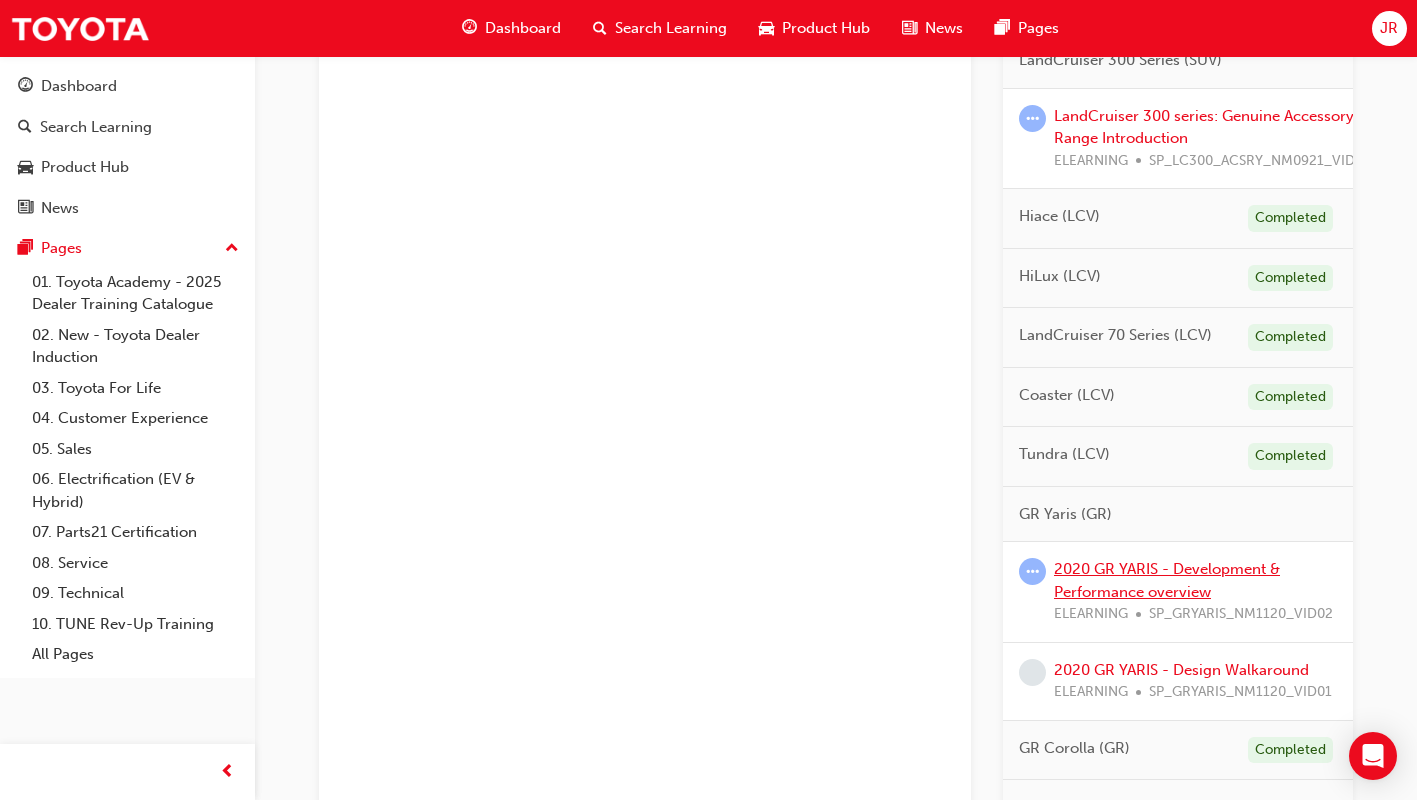 click on "2020 GR YARIS - Development & Performance overview" at bounding box center [1167, 580] 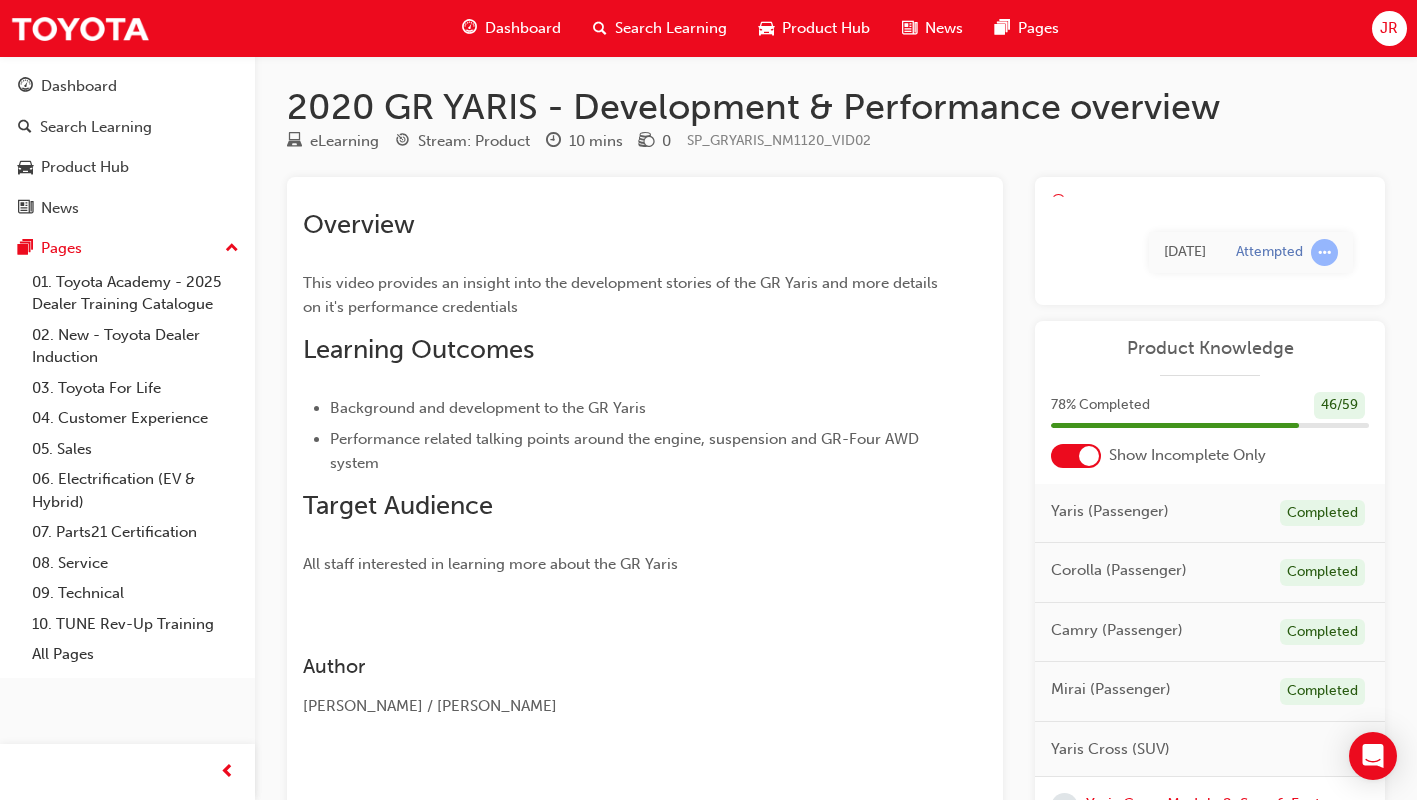 scroll, scrollTop: 0, scrollLeft: 0, axis: both 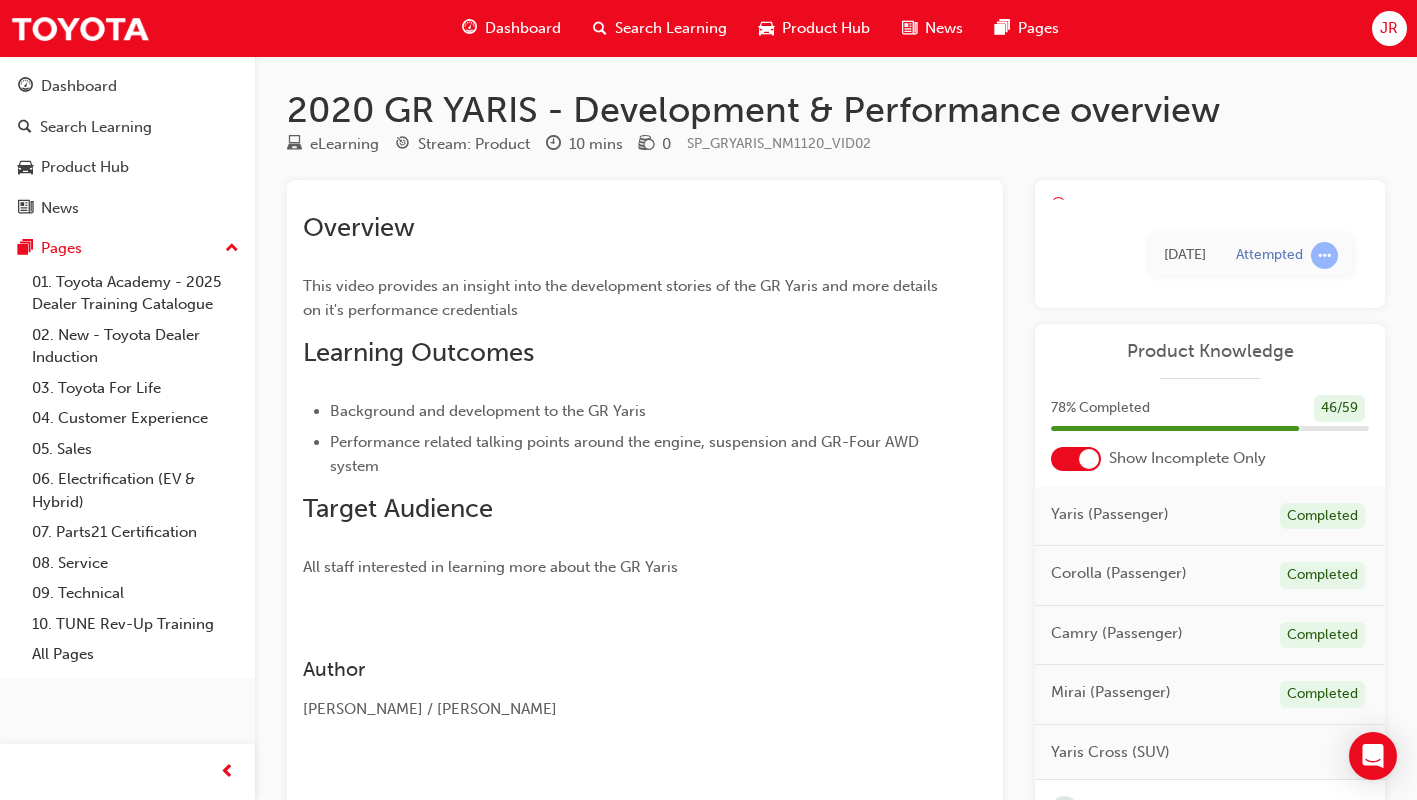 click on "Product Knowledge" at bounding box center [1210, 351] 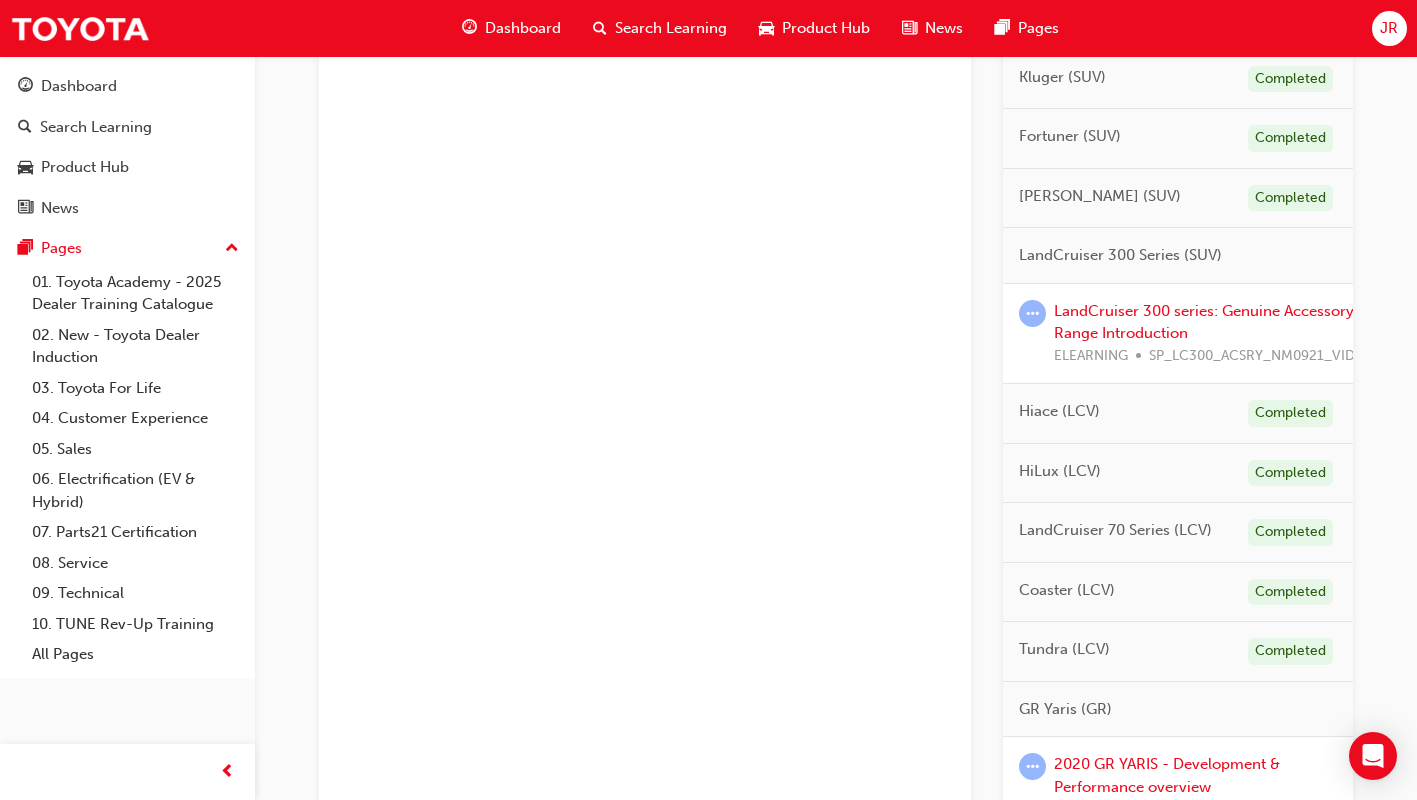 scroll, scrollTop: 1200, scrollLeft: 0, axis: vertical 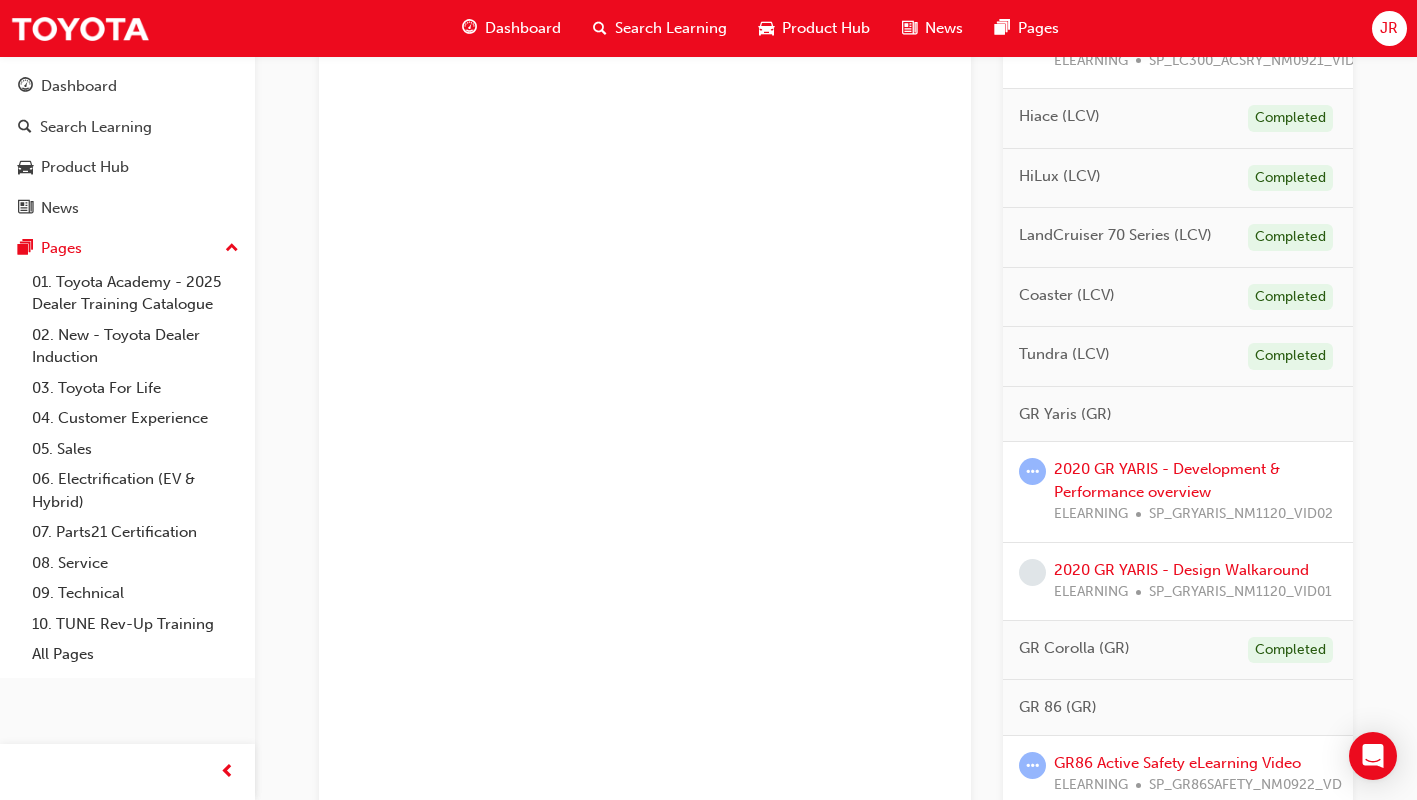 click at bounding box center (1032, 471) 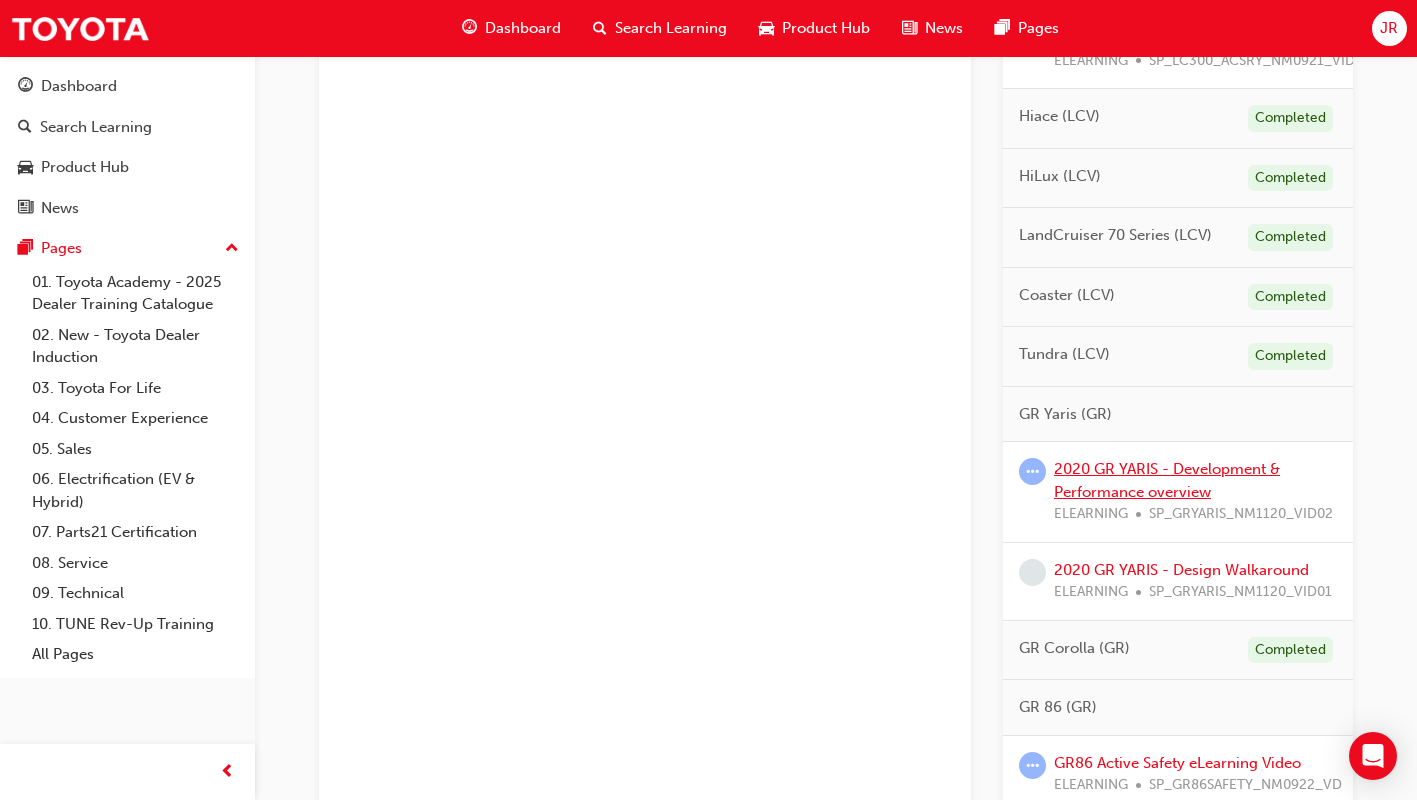 click on "2020 GR YARIS - Development & Performance overview" at bounding box center (1167, 480) 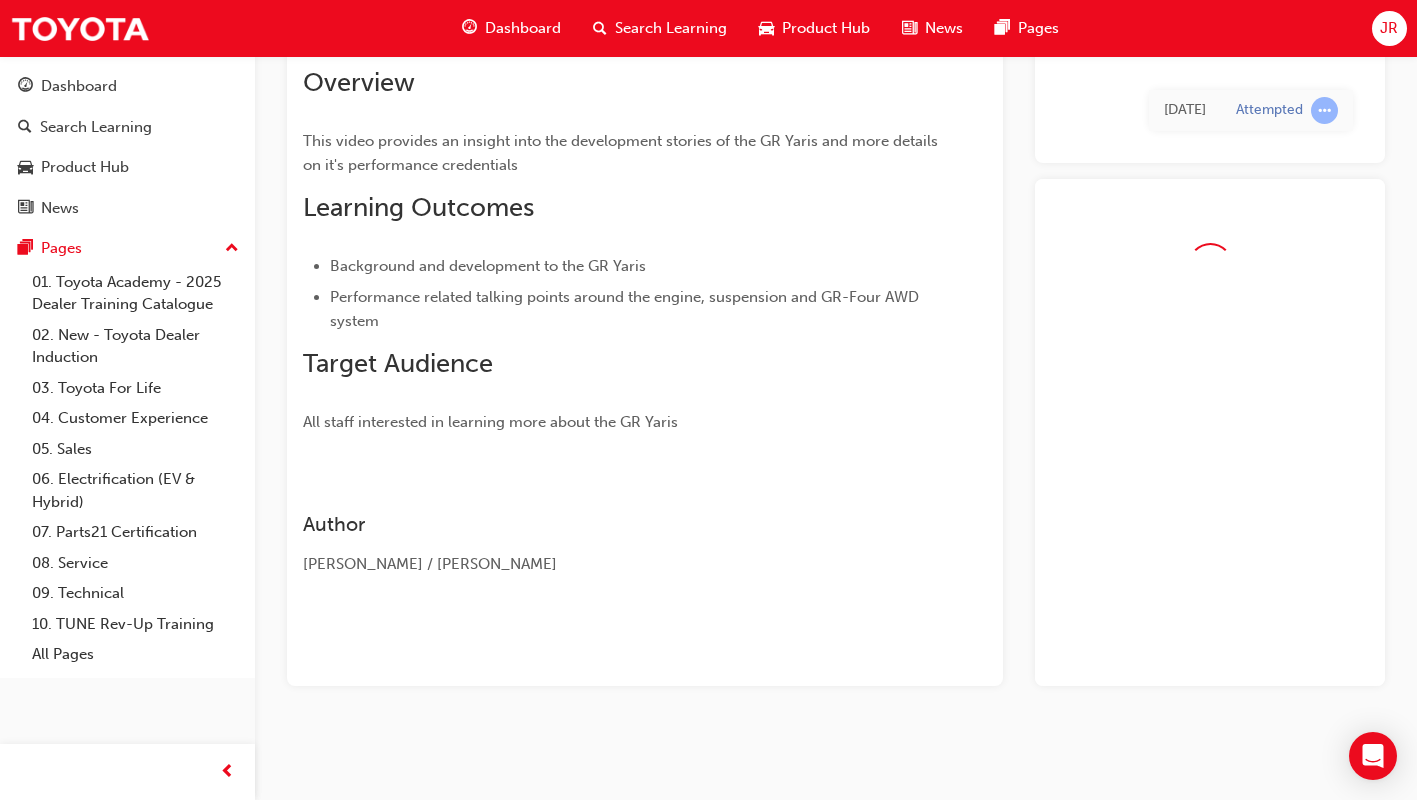 scroll, scrollTop: 201, scrollLeft: 0, axis: vertical 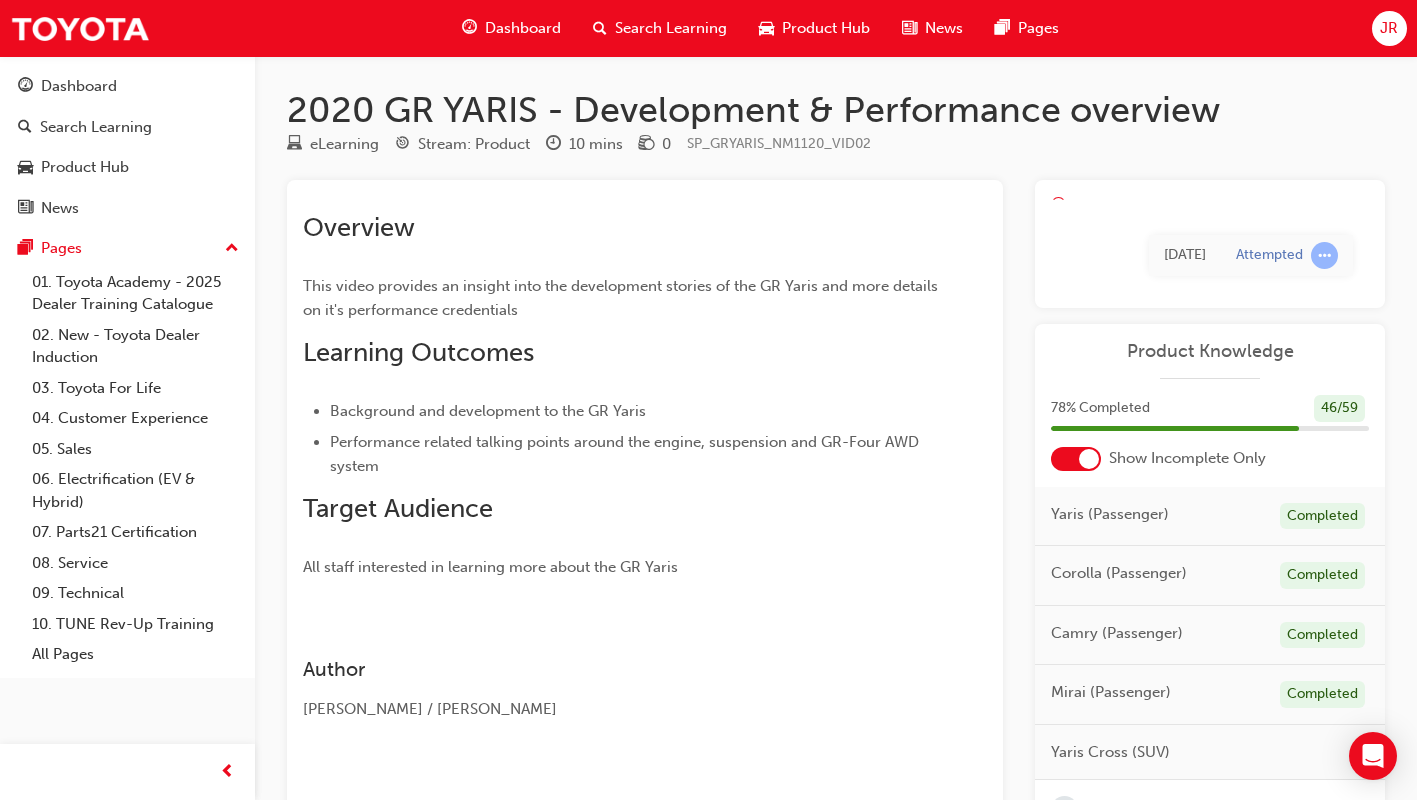 click on "[DATE]" at bounding box center [1185, 255] 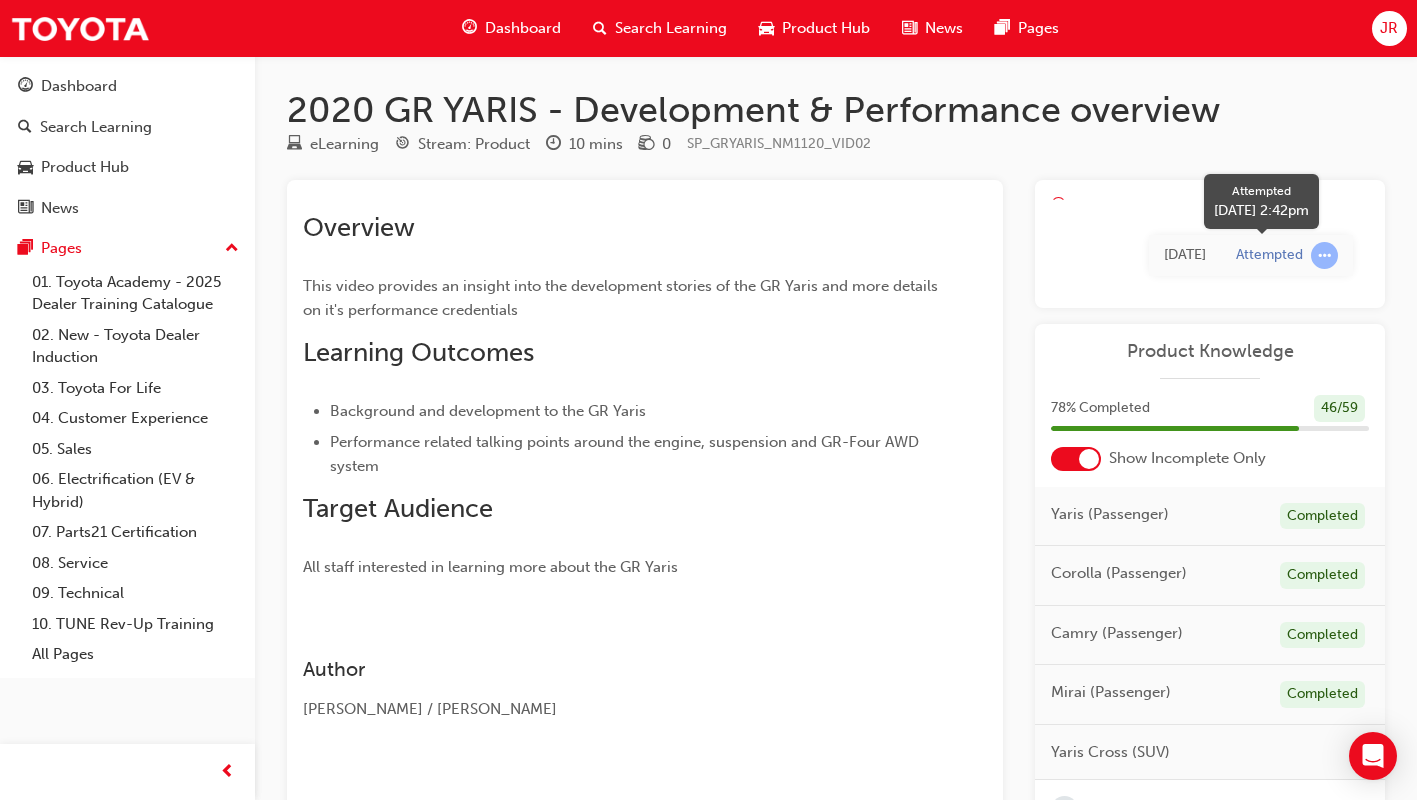 click on "Attempted" at bounding box center (1287, 255) 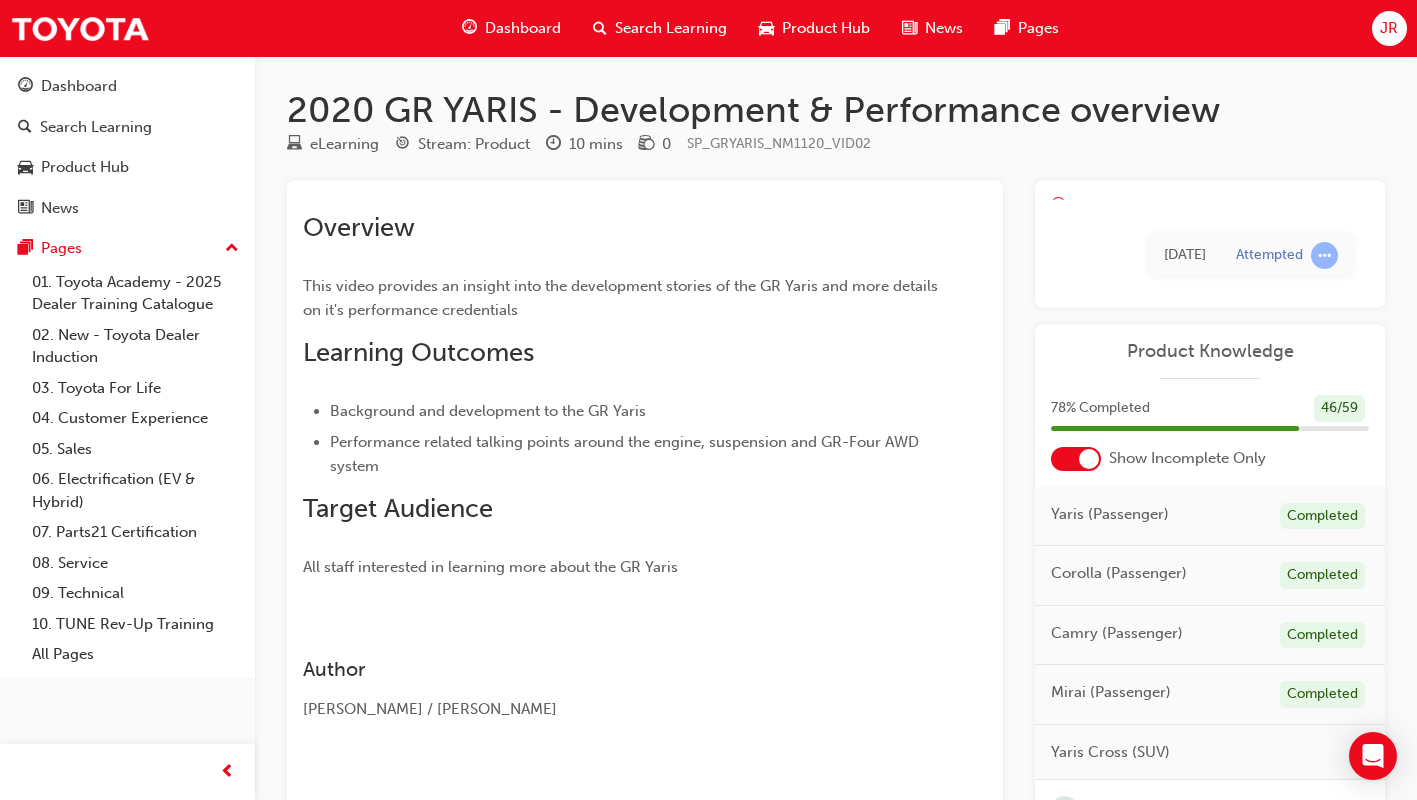 click at bounding box center (1058, 204) 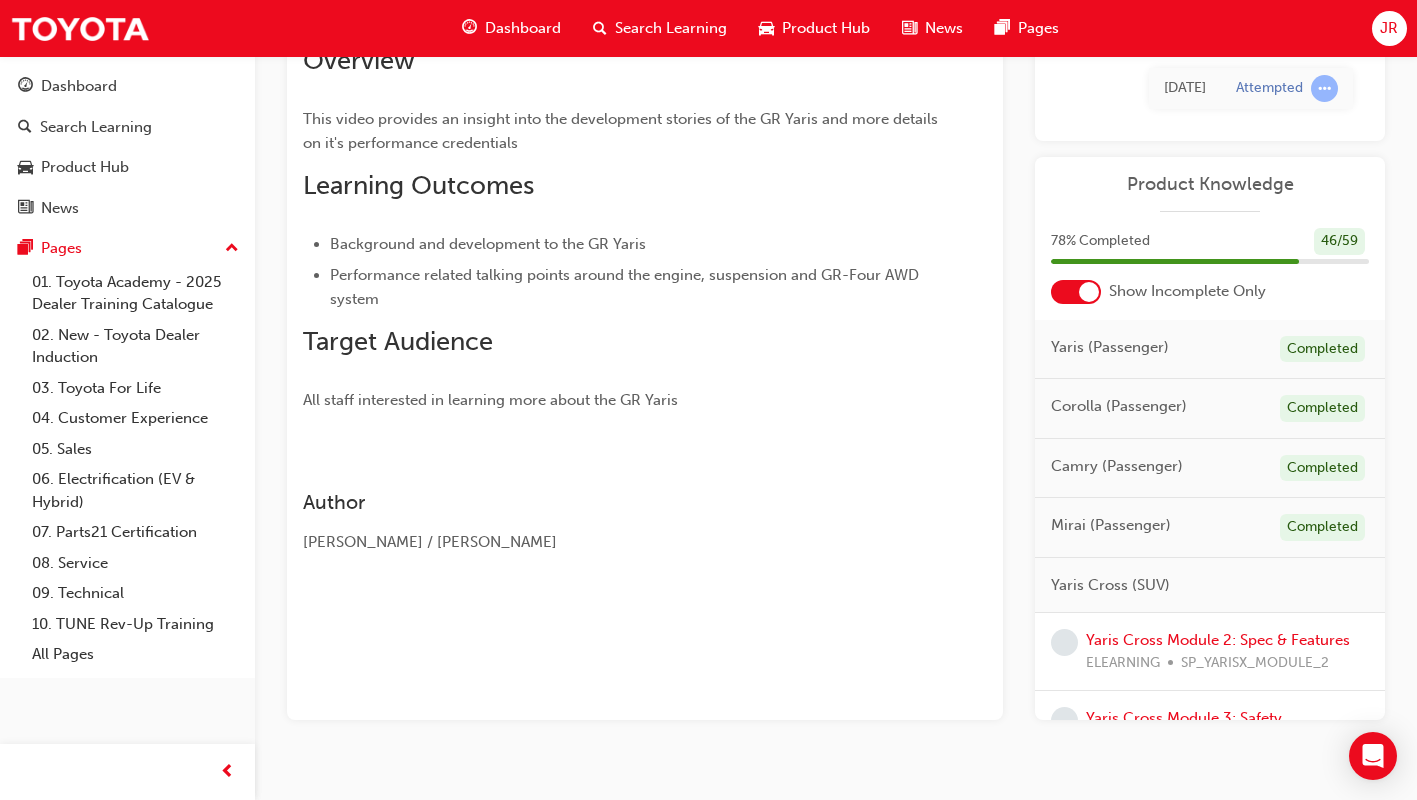scroll, scrollTop: 201, scrollLeft: 0, axis: vertical 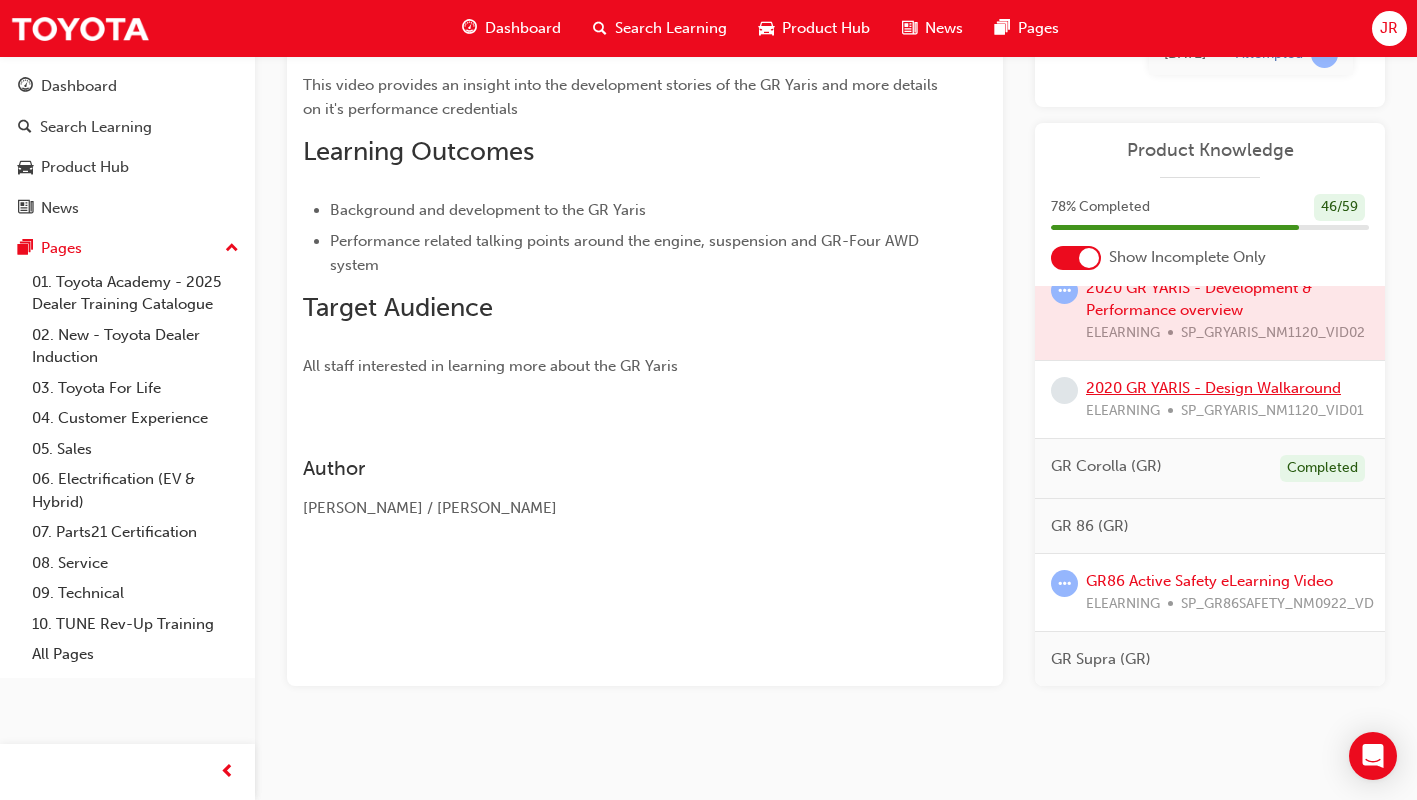click on "2020 GR YARIS - Design Walkaround" at bounding box center [1213, 388] 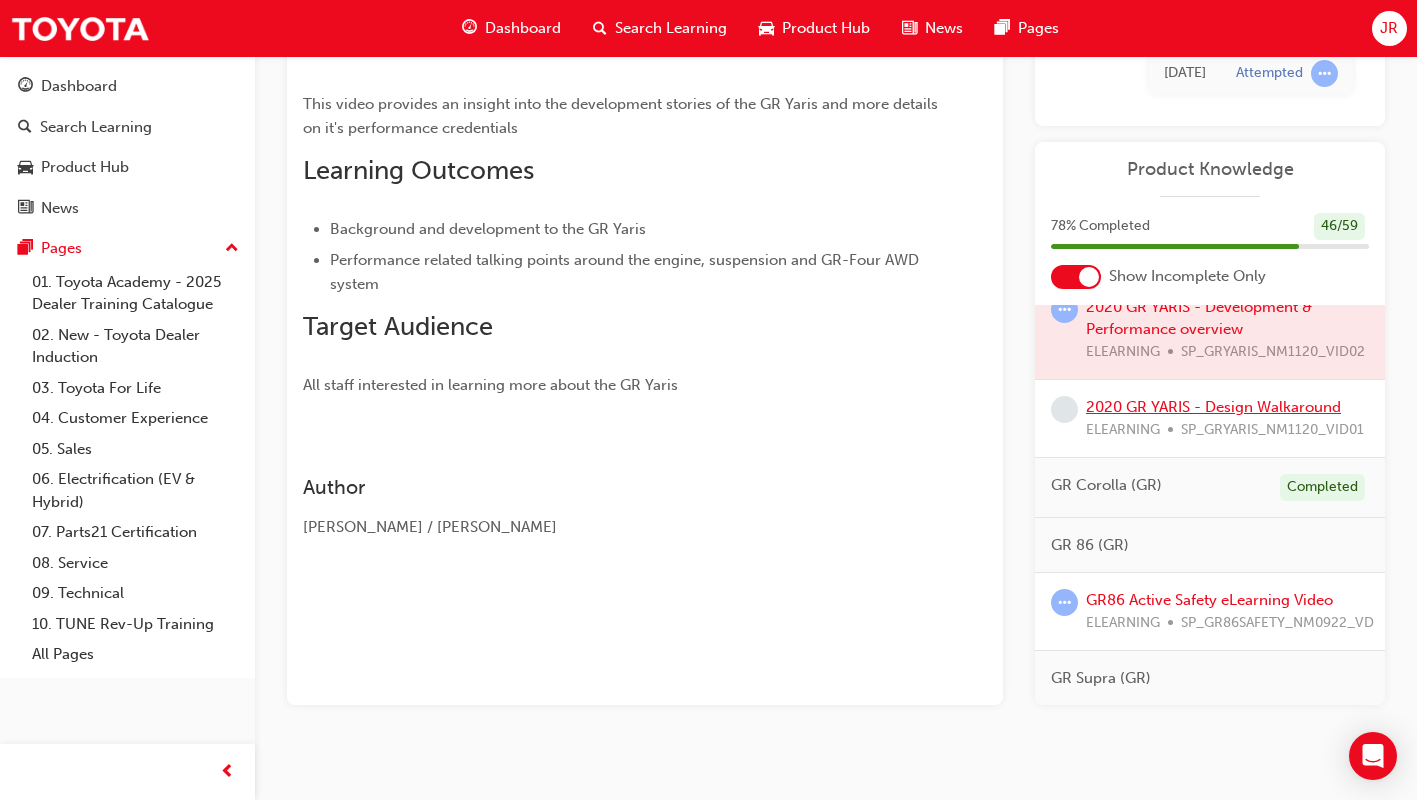 scroll, scrollTop: 201, scrollLeft: 0, axis: vertical 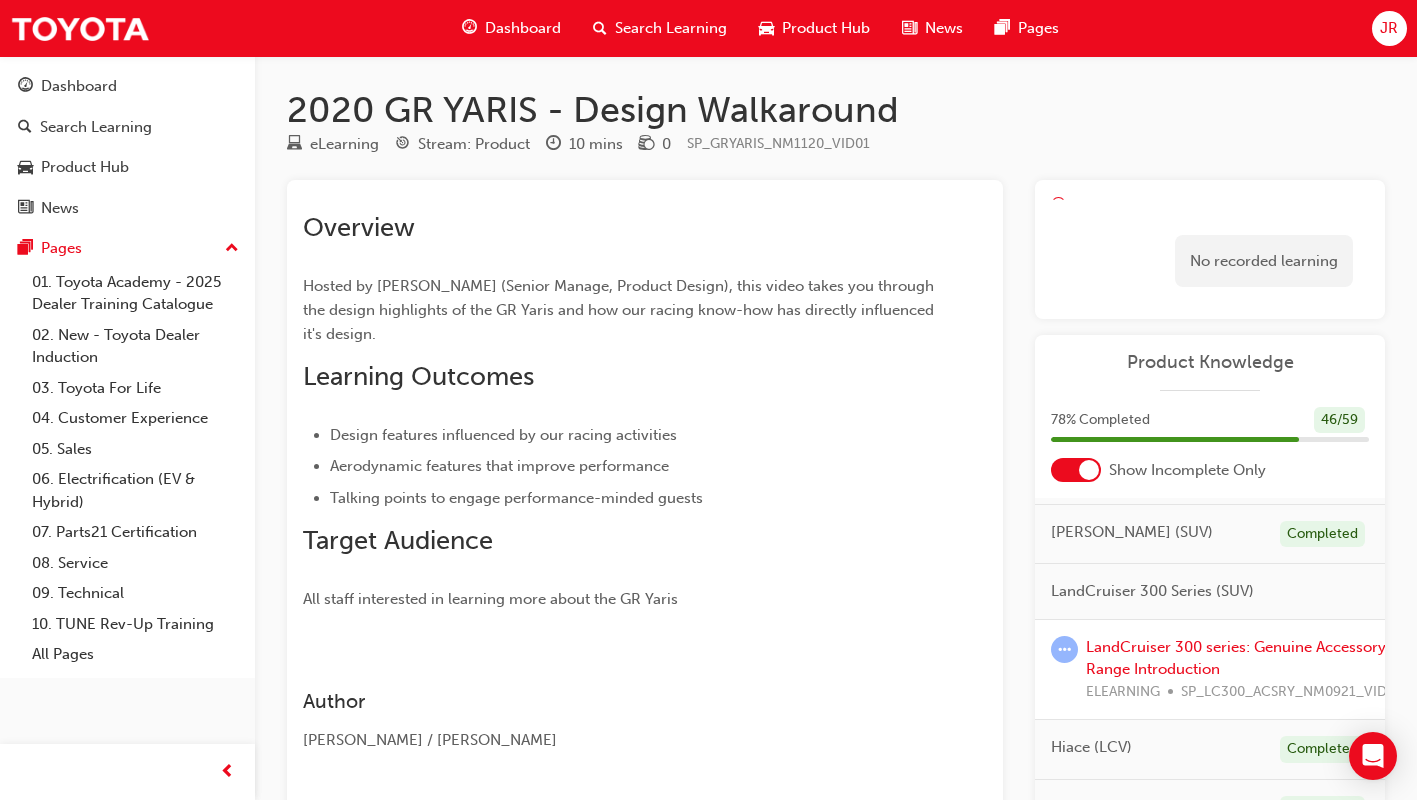 click on "No recorded learning" at bounding box center (1264, 261) 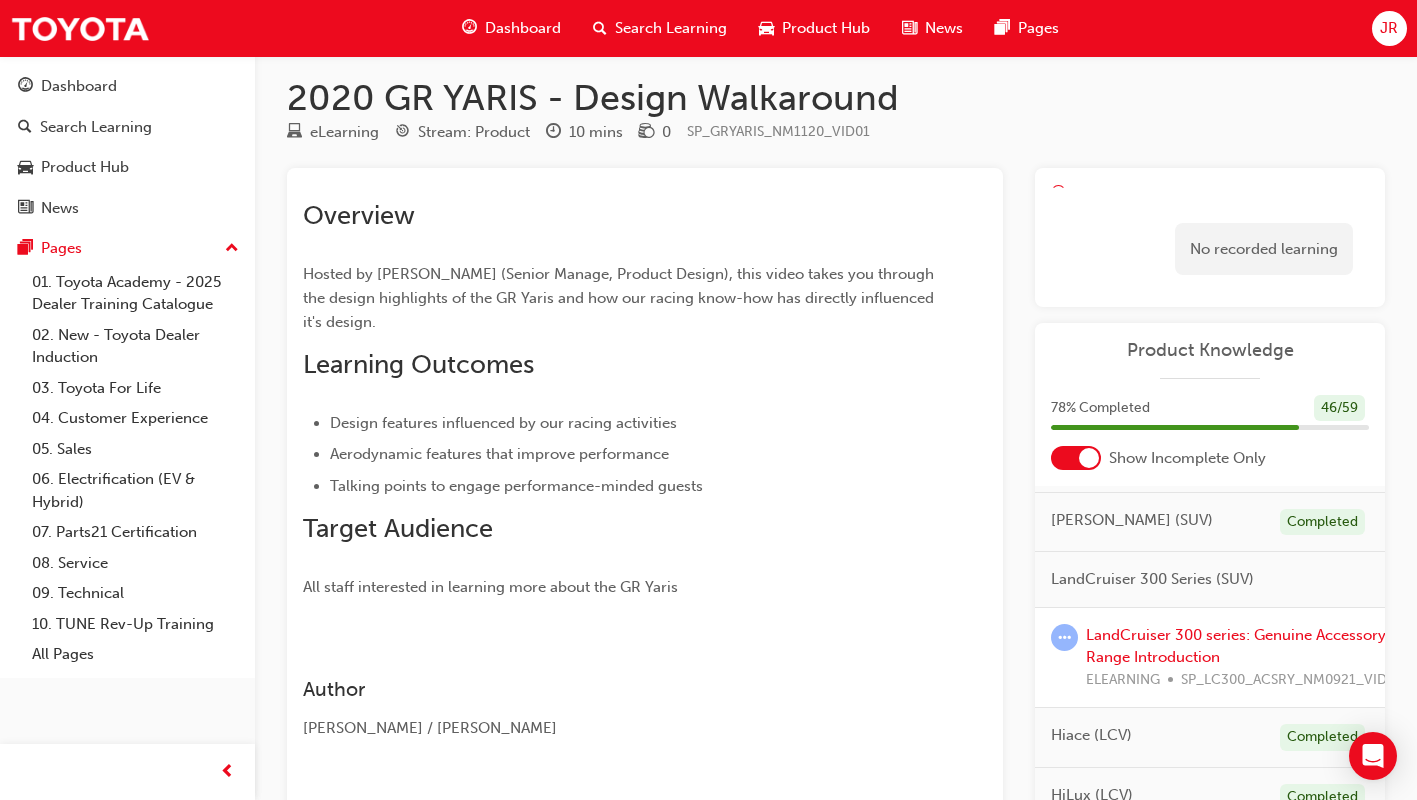 scroll, scrollTop: 0, scrollLeft: 0, axis: both 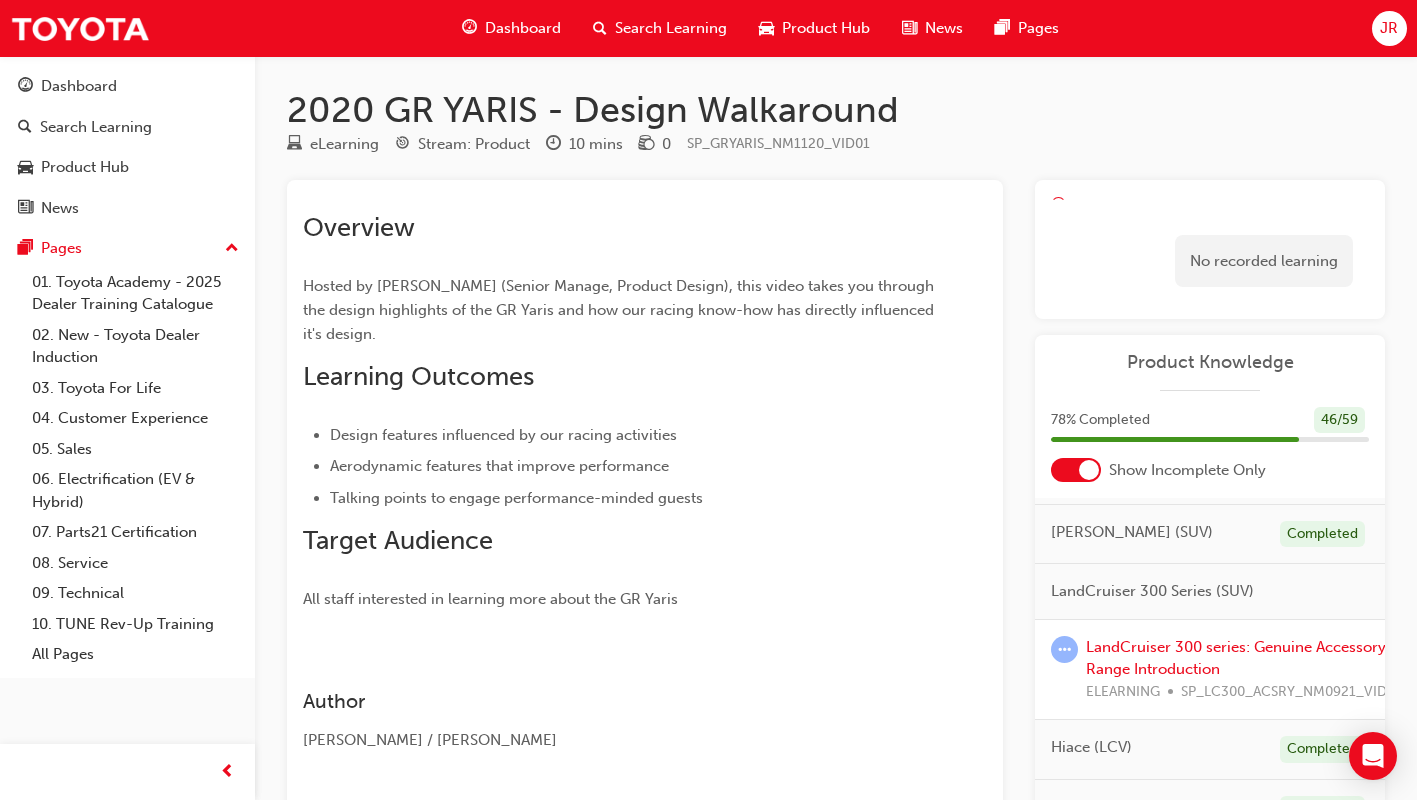 click on "2020 GR YARIS - Design Walkaround" at bounding box center (836, 110) 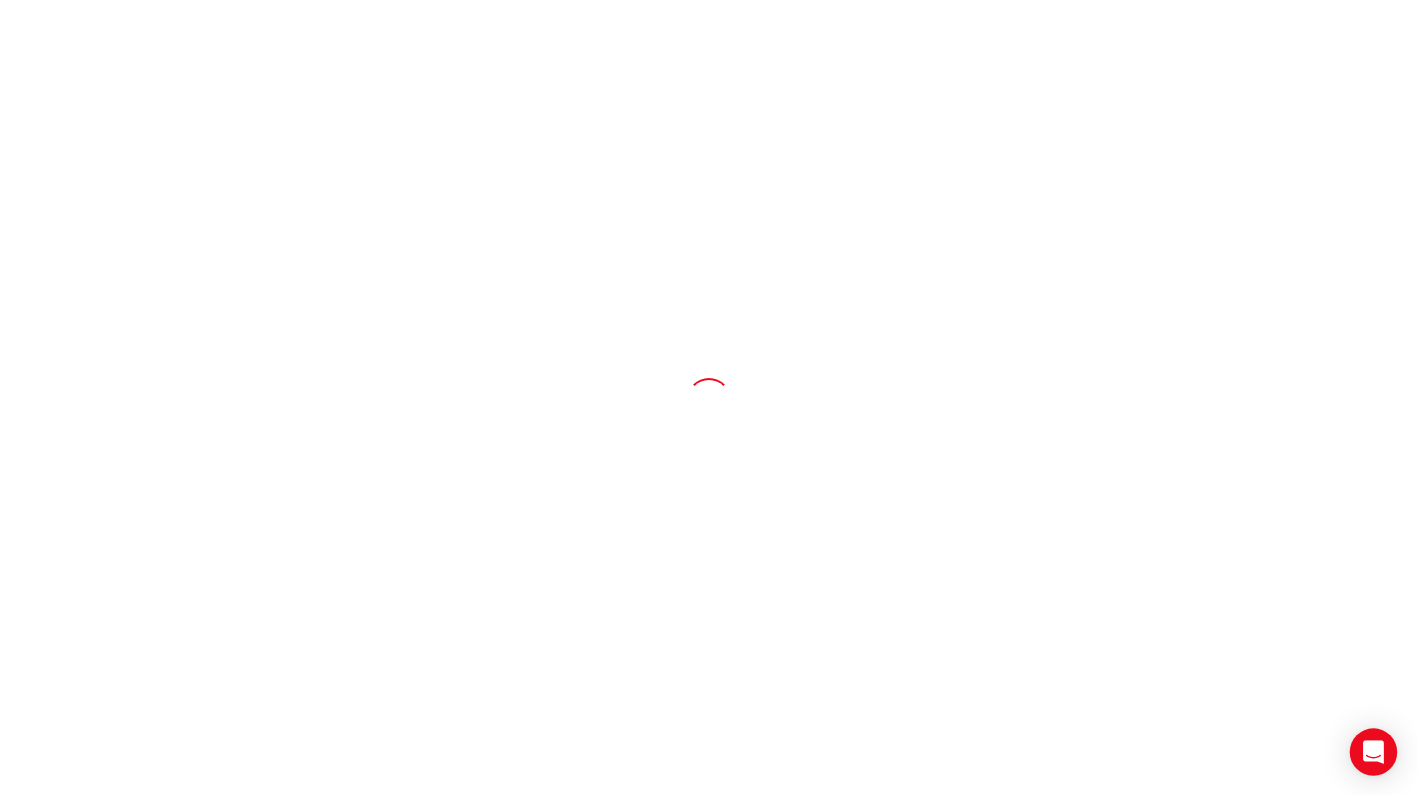 scroll, scrollTop: 0, scrollLeft: 0, axis: both 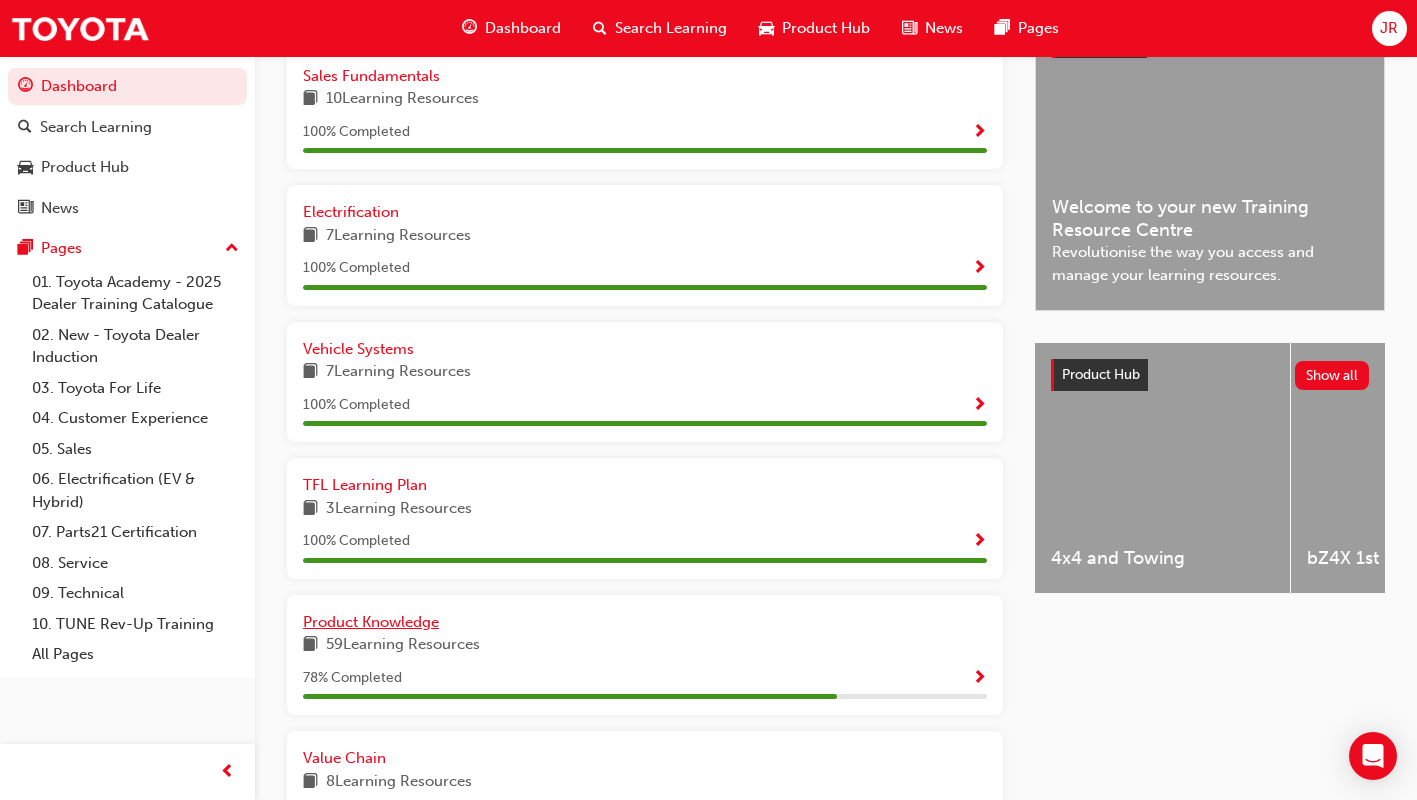 click on "Product Knowledge" at bounding box center (371, 622) 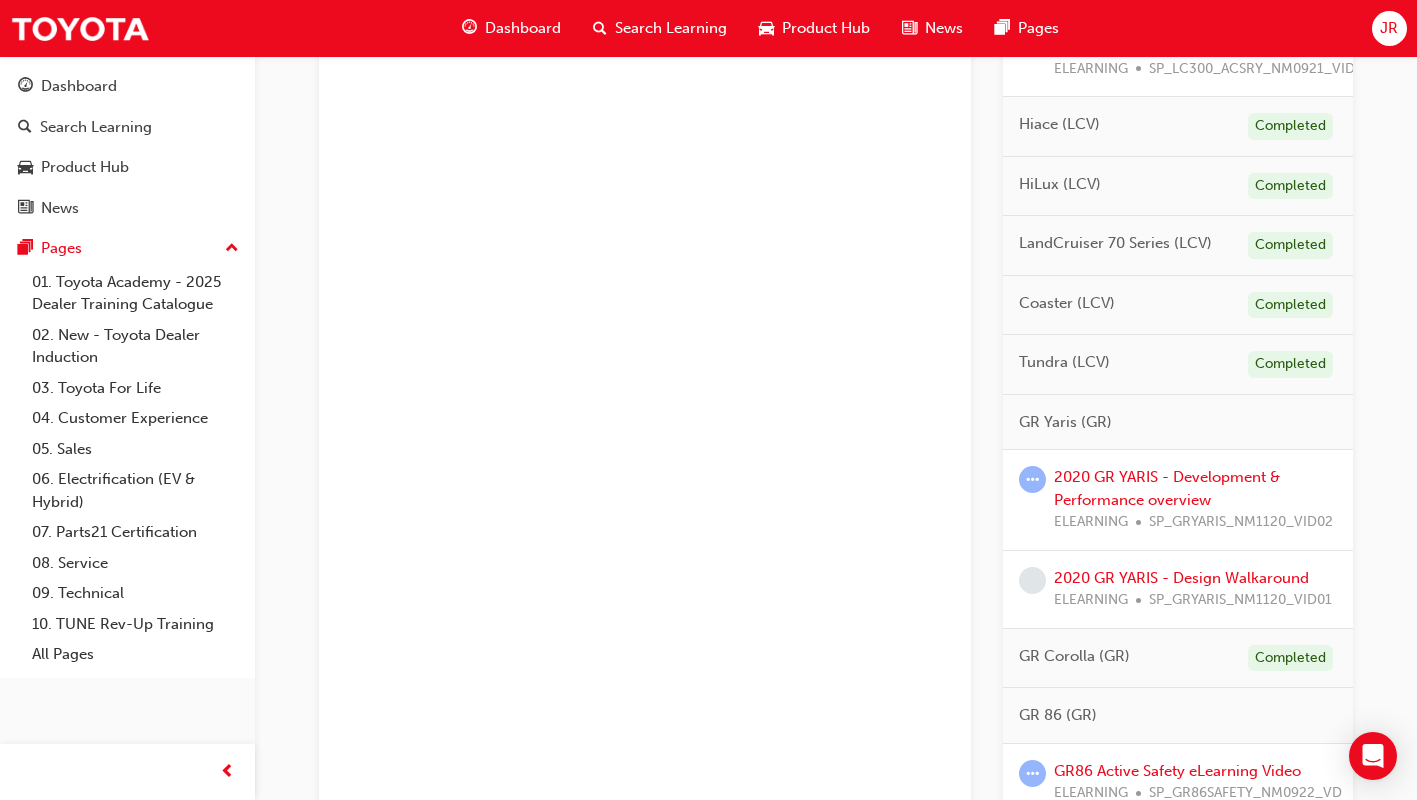 scroll, scrollTop: 1200, scrollLeft: 0, axis: vertical 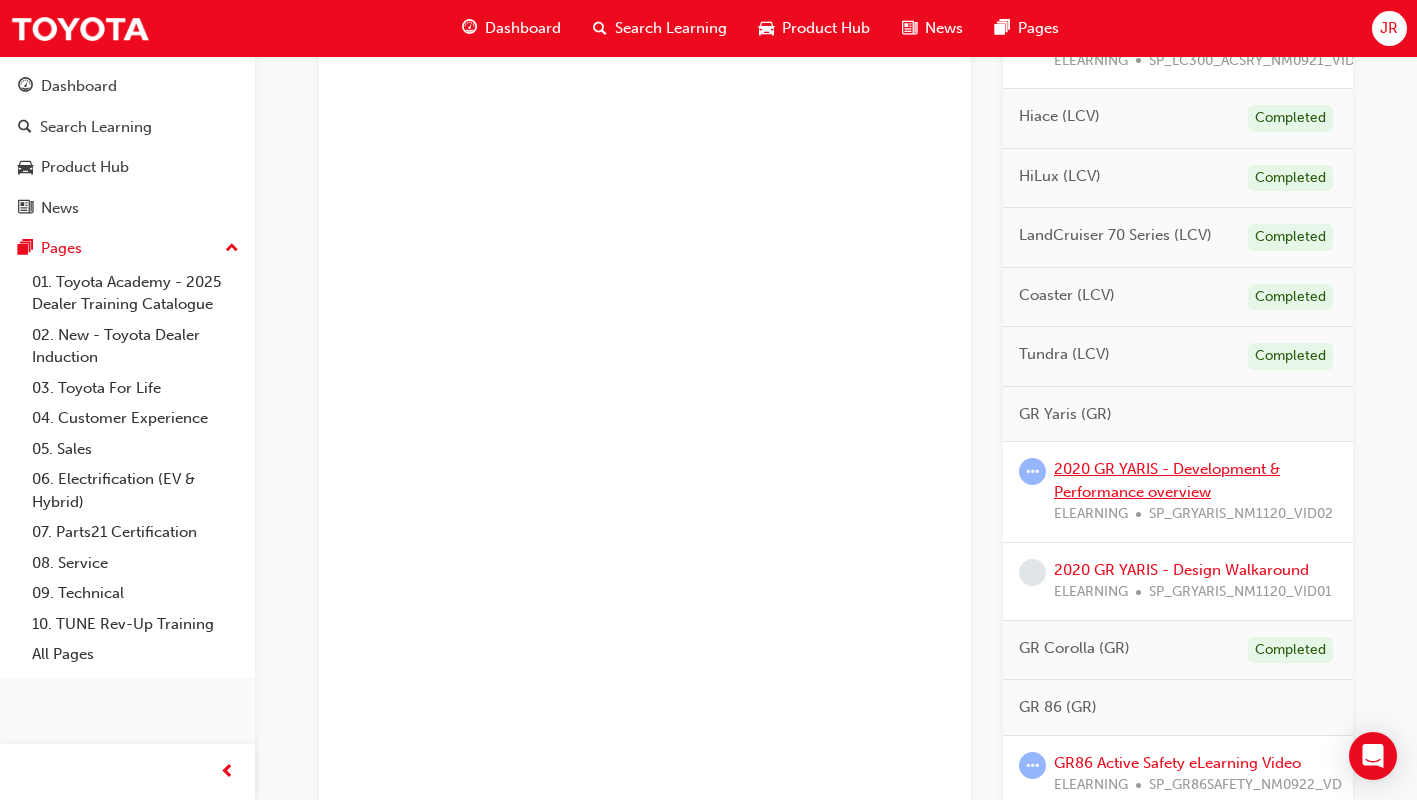 click on "2020 GR YARIS - Development & Performance overview" at bounding box center [1167, 480] 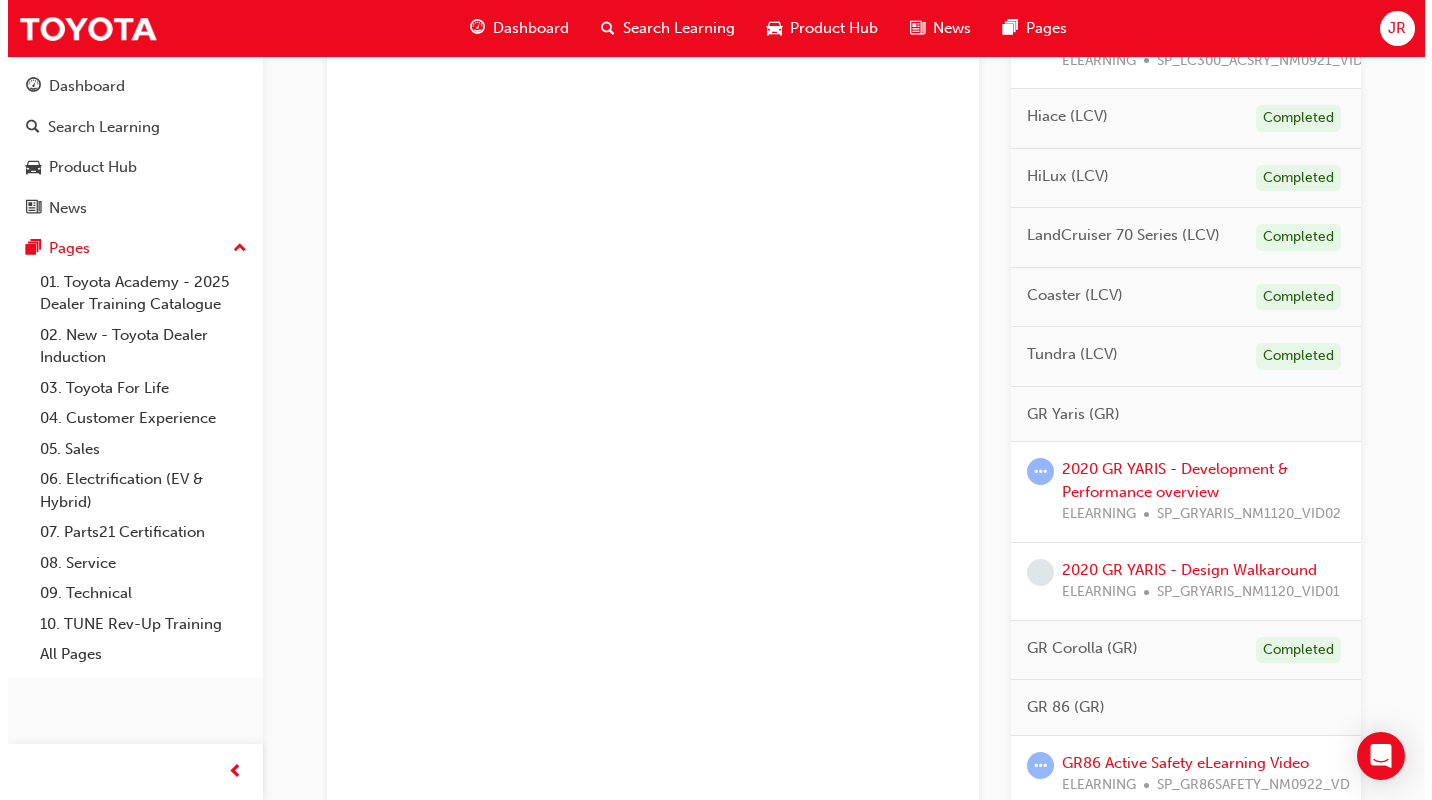 scroll, scrollTop: 0, scrollLeft: 0, axis: both 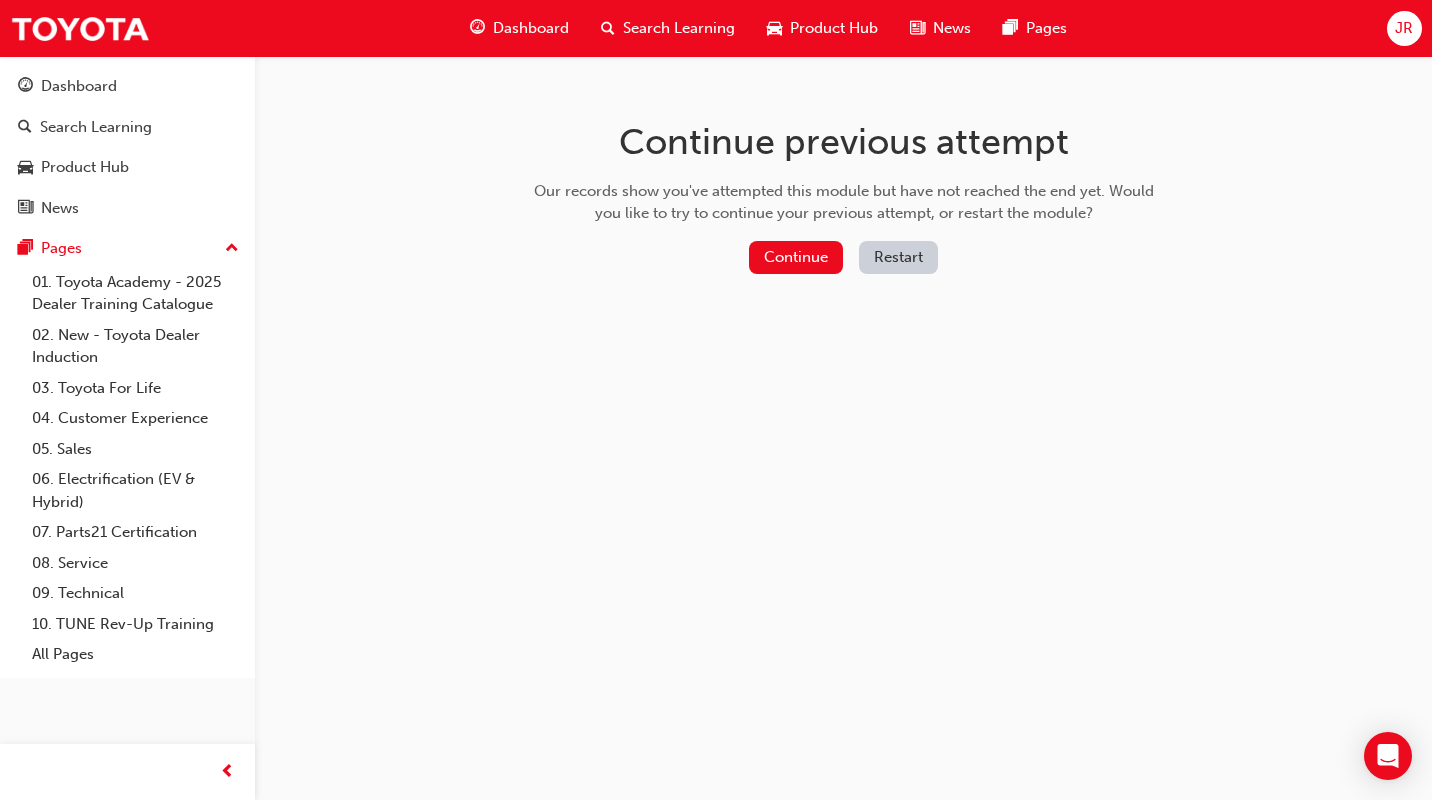 click on "Continue" at bounding box center (796, 257) 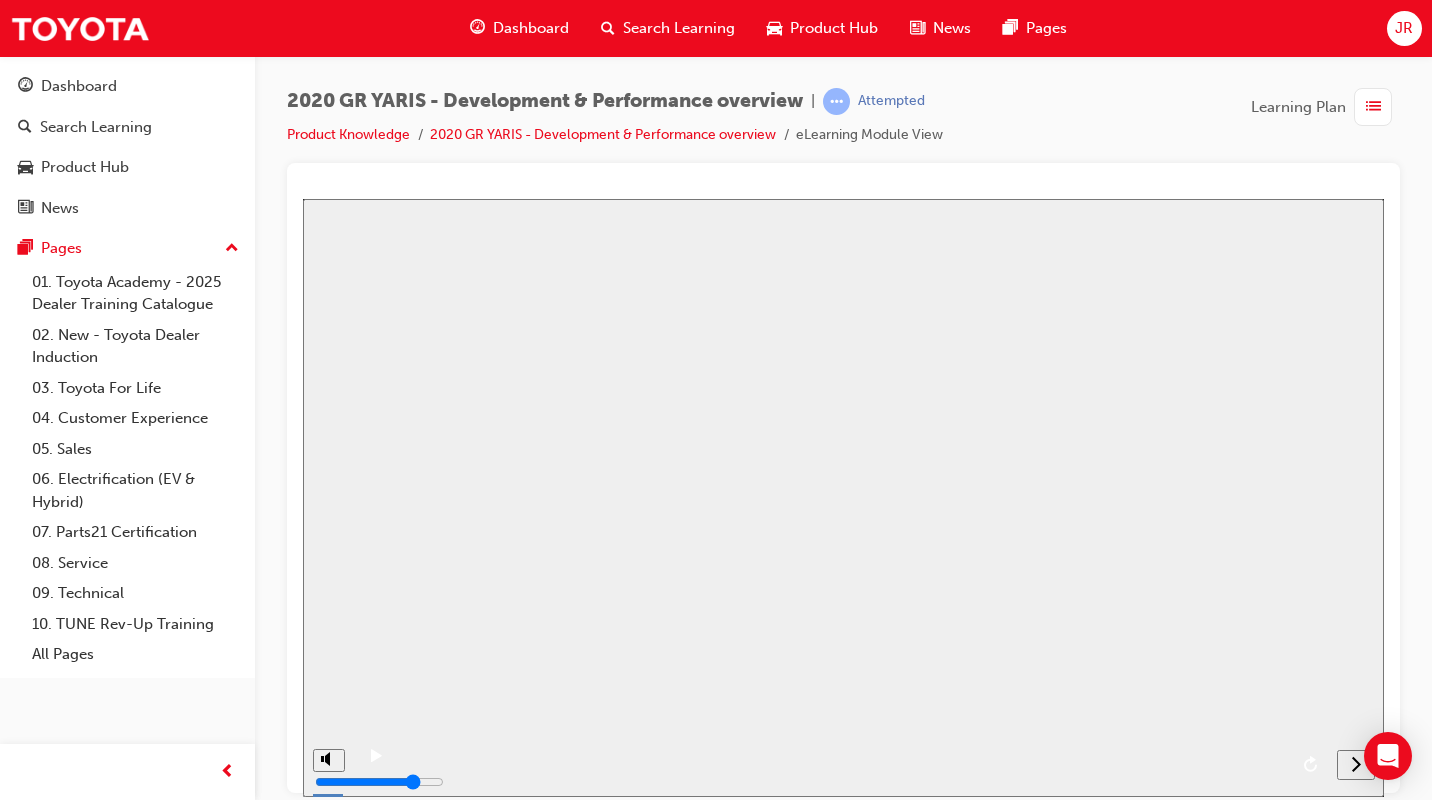 scroll, scrollTop: 0, scrollLeft: 0, axis: both 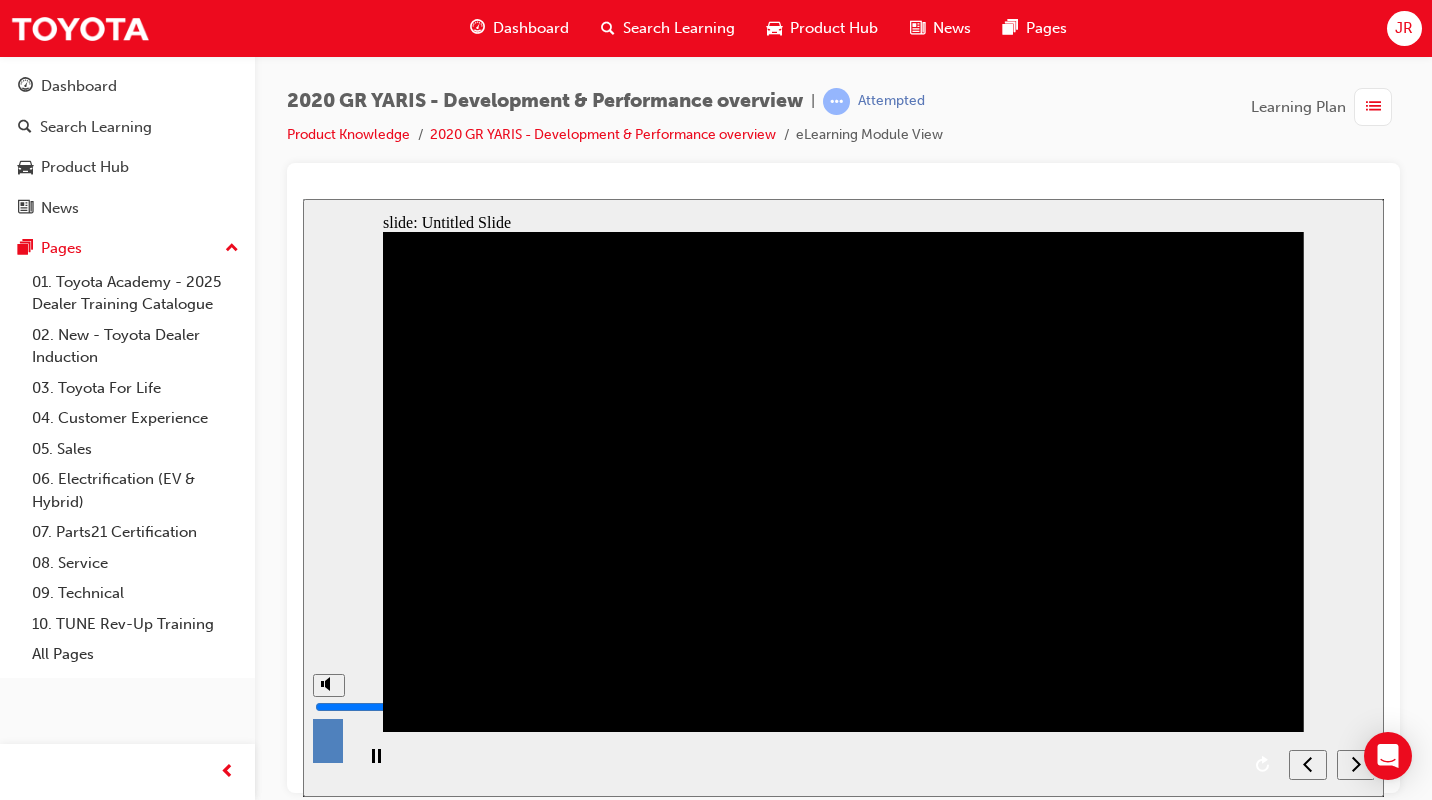 click at bounding box center (328, 748) 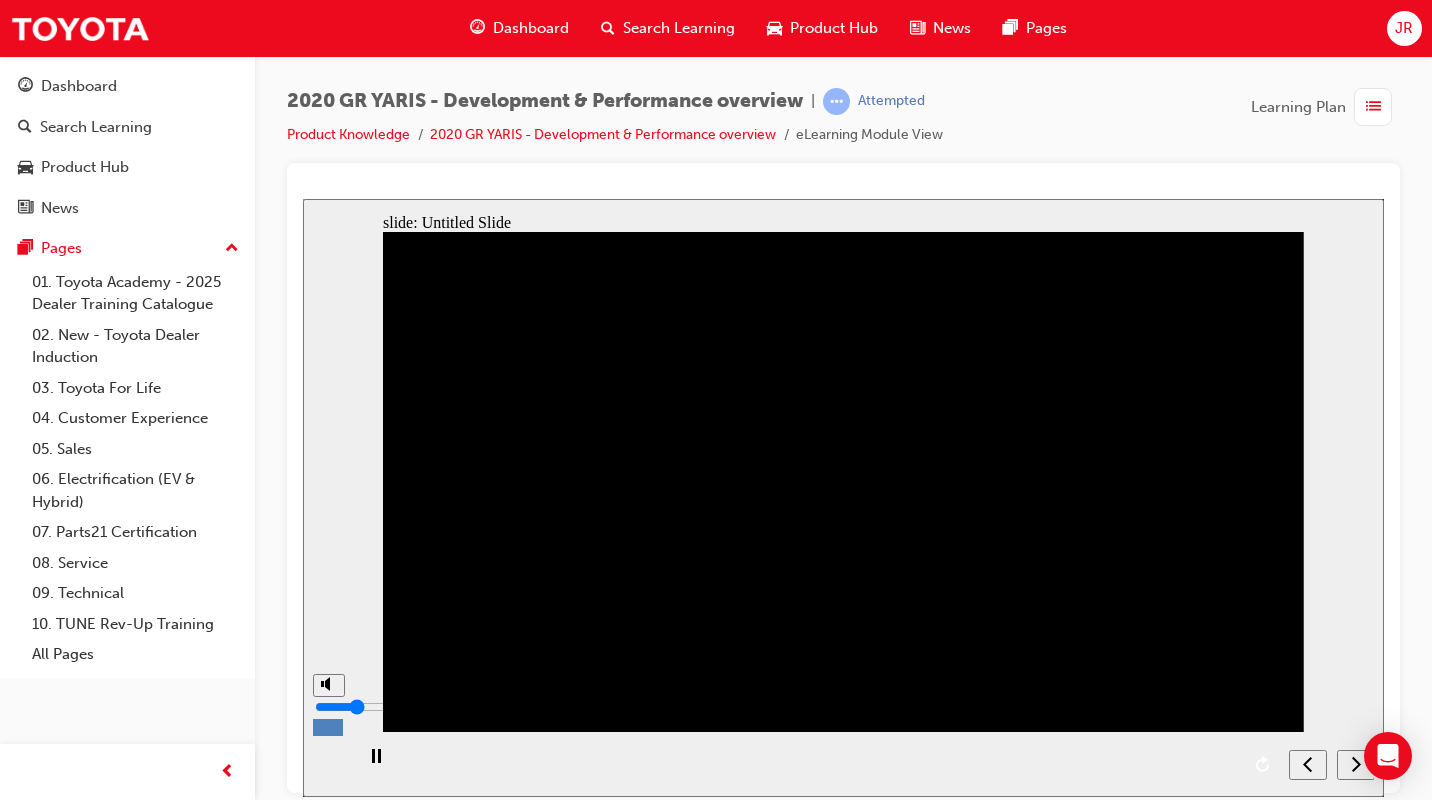 click at bounding box center (379, 706) 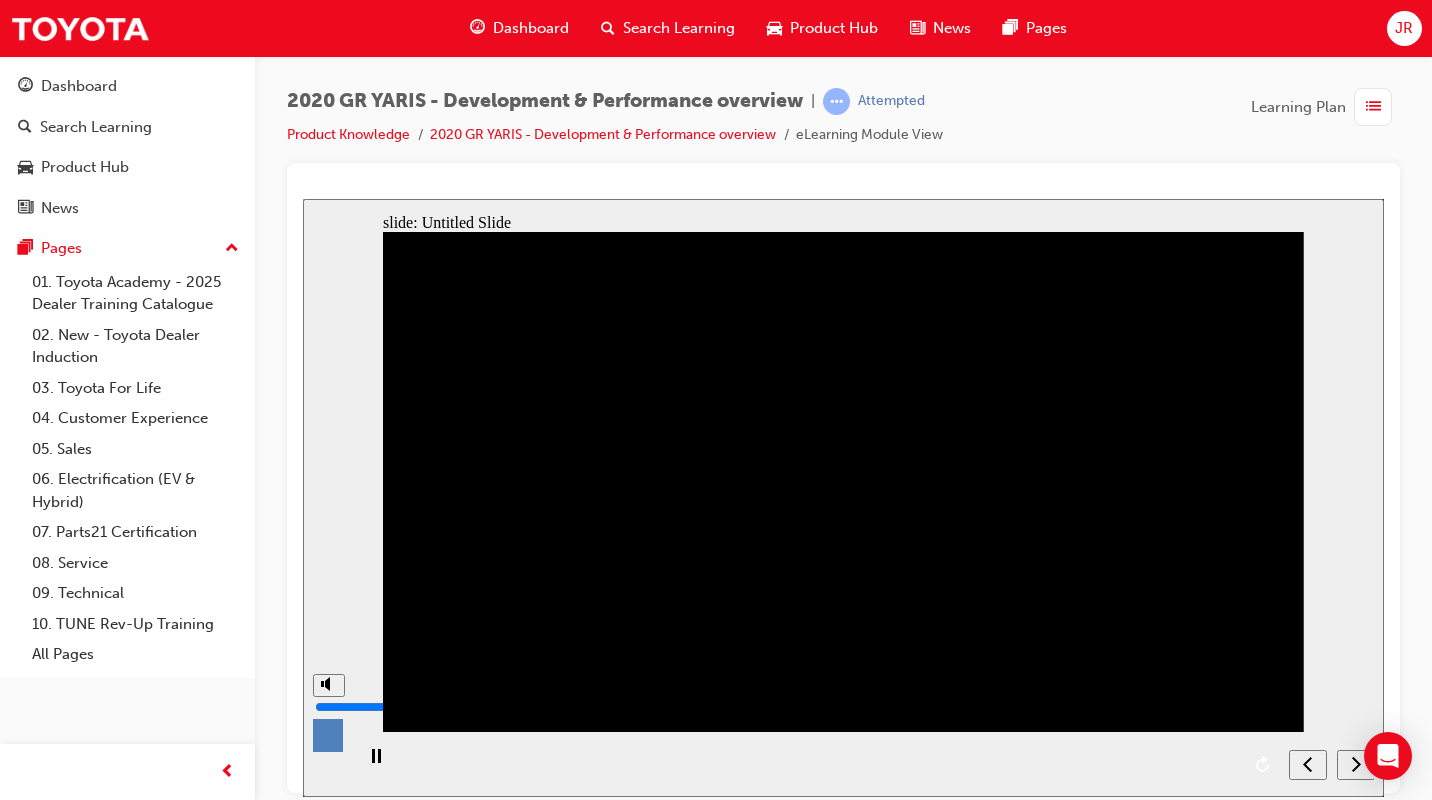 drag, startPoint x: 329, startPoint y: 713, endPoint x: 329, endPoint y: 699, distance: 14 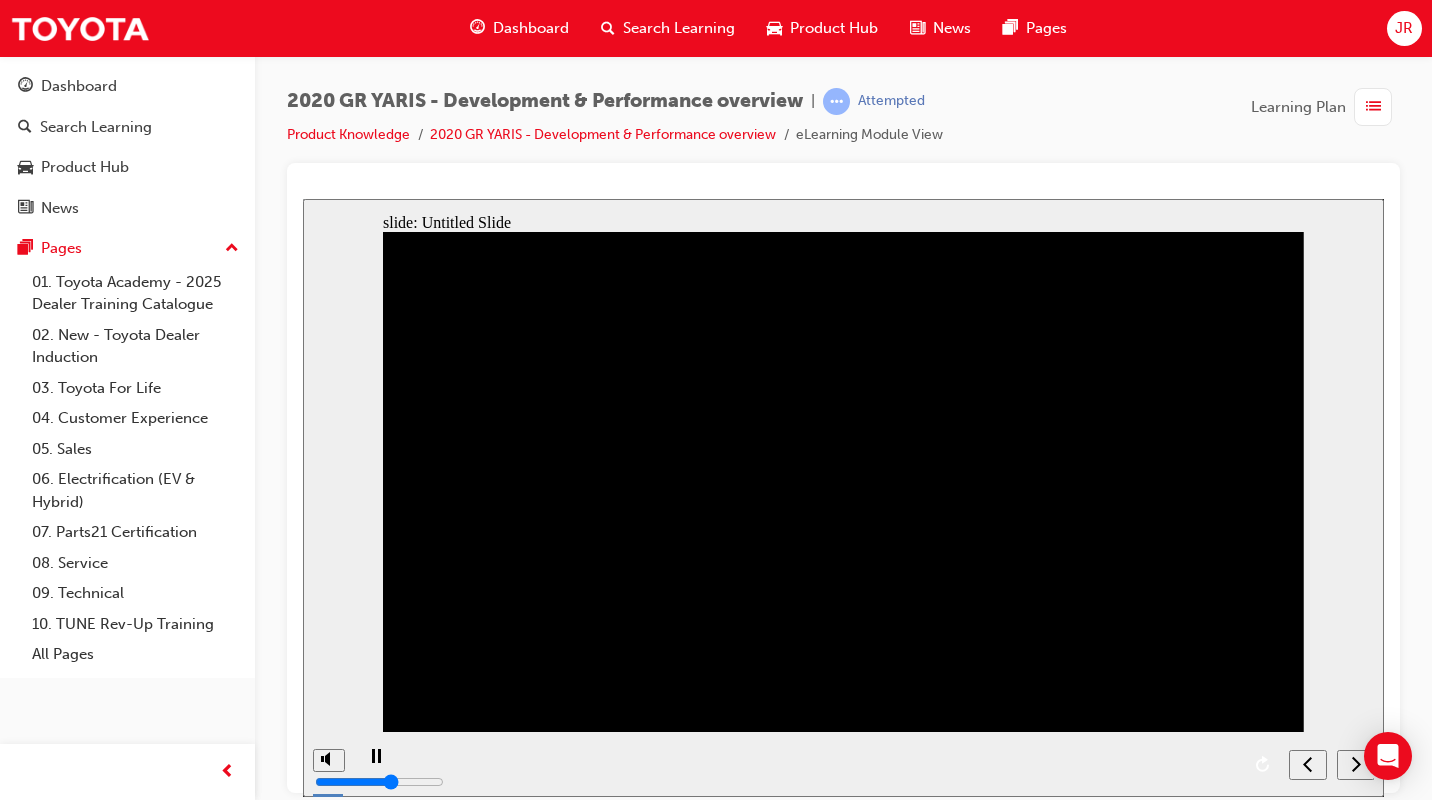click at bounding box center (376, 765) 